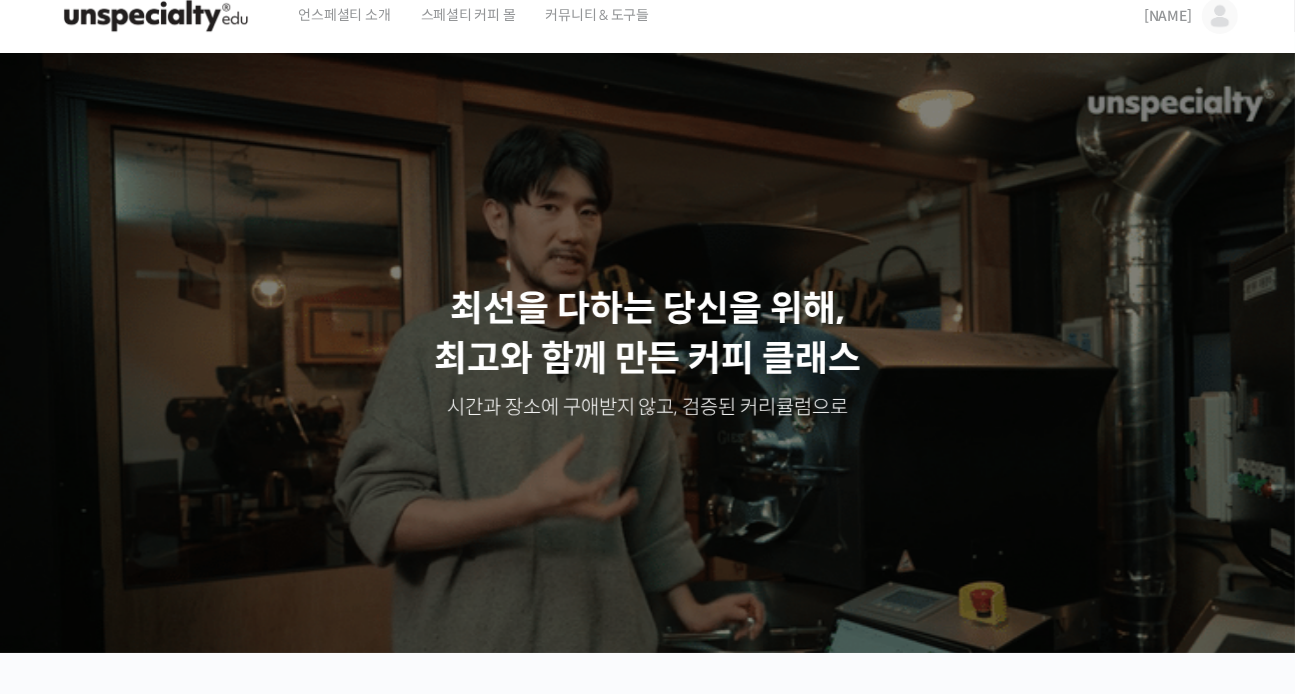 scroll, scrollTop: 0, scrollLeft: 0, axis: both 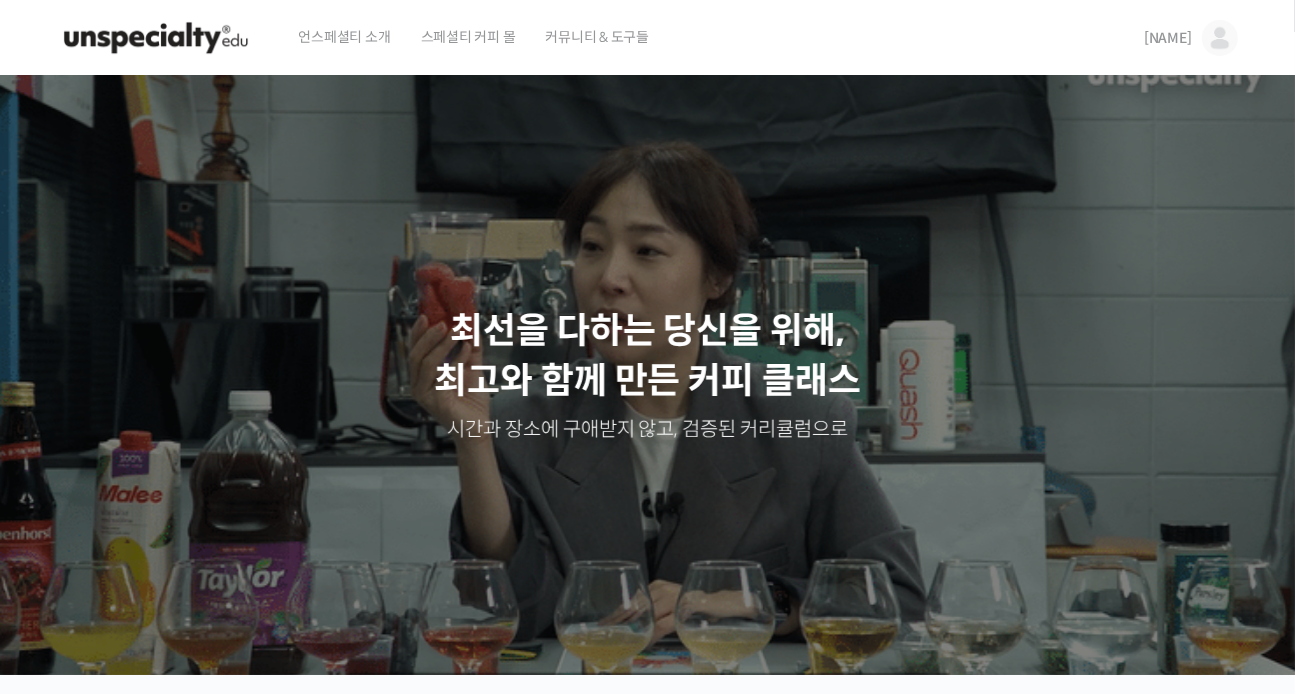 click at bounding box center [1220, 38] 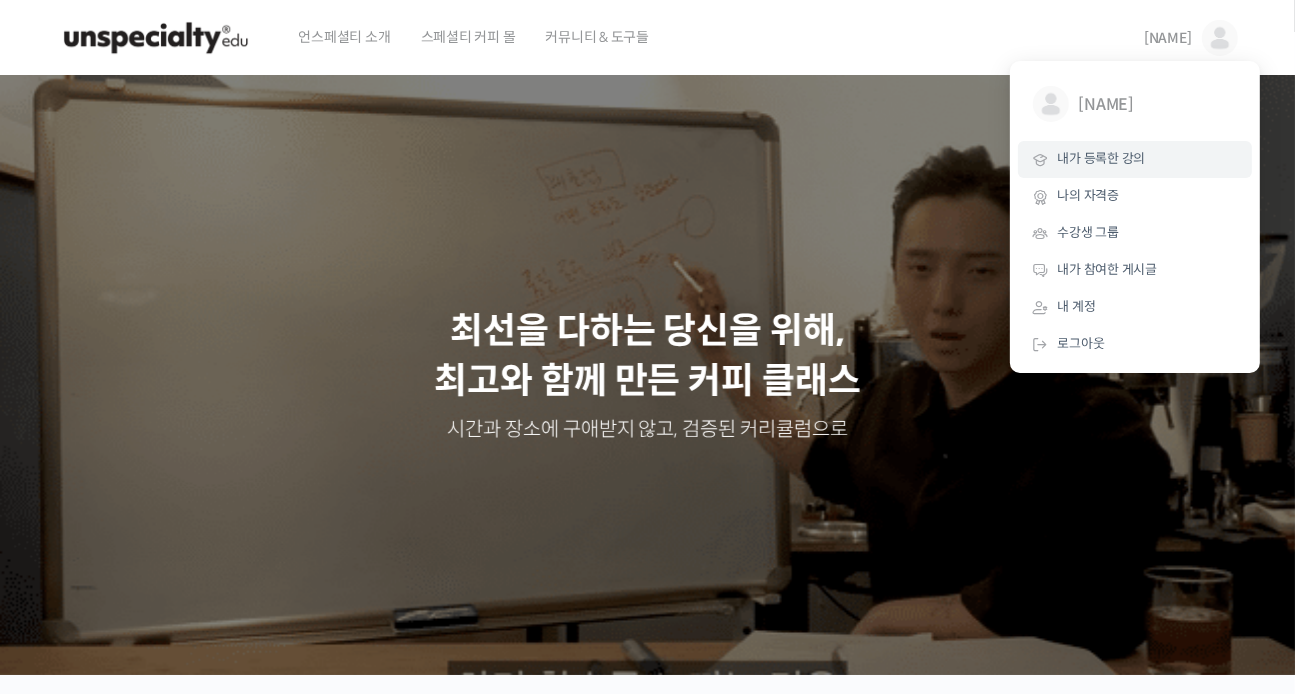 click on "내가 등록한 강의" at bounding box center (1102, 158) 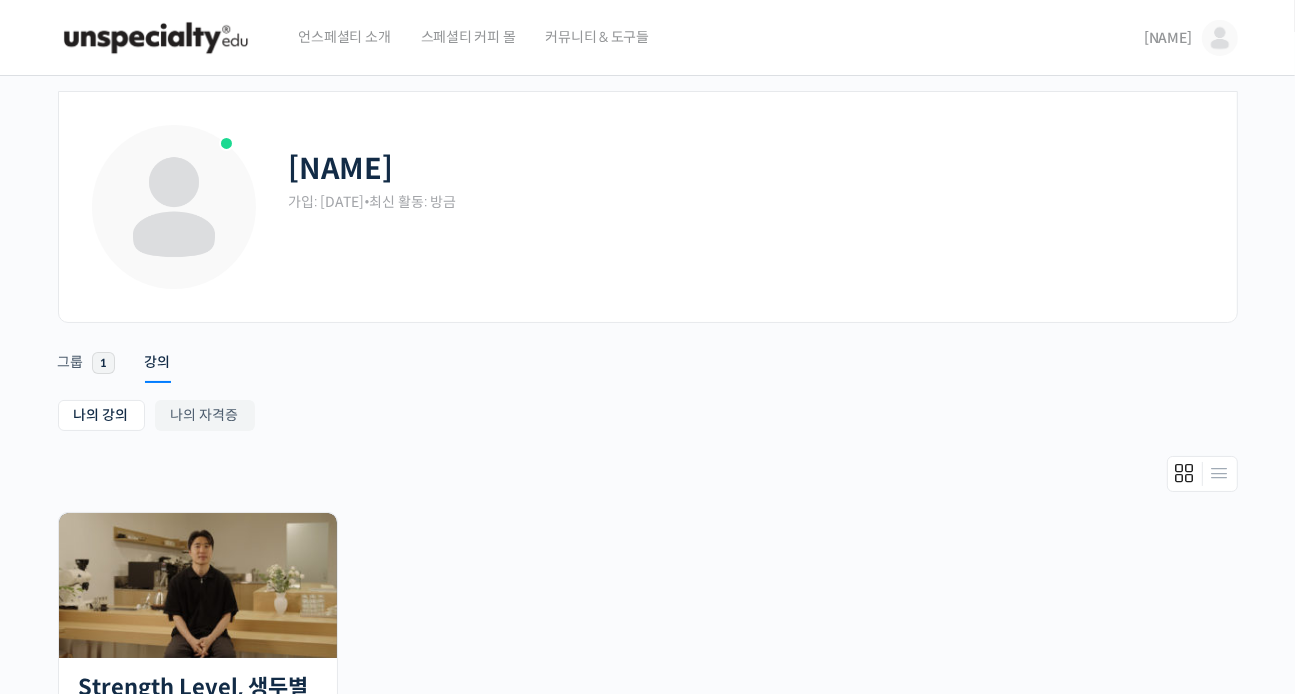 scroll, scrollTop: 395, scrollLeft: 0, axis: vertical 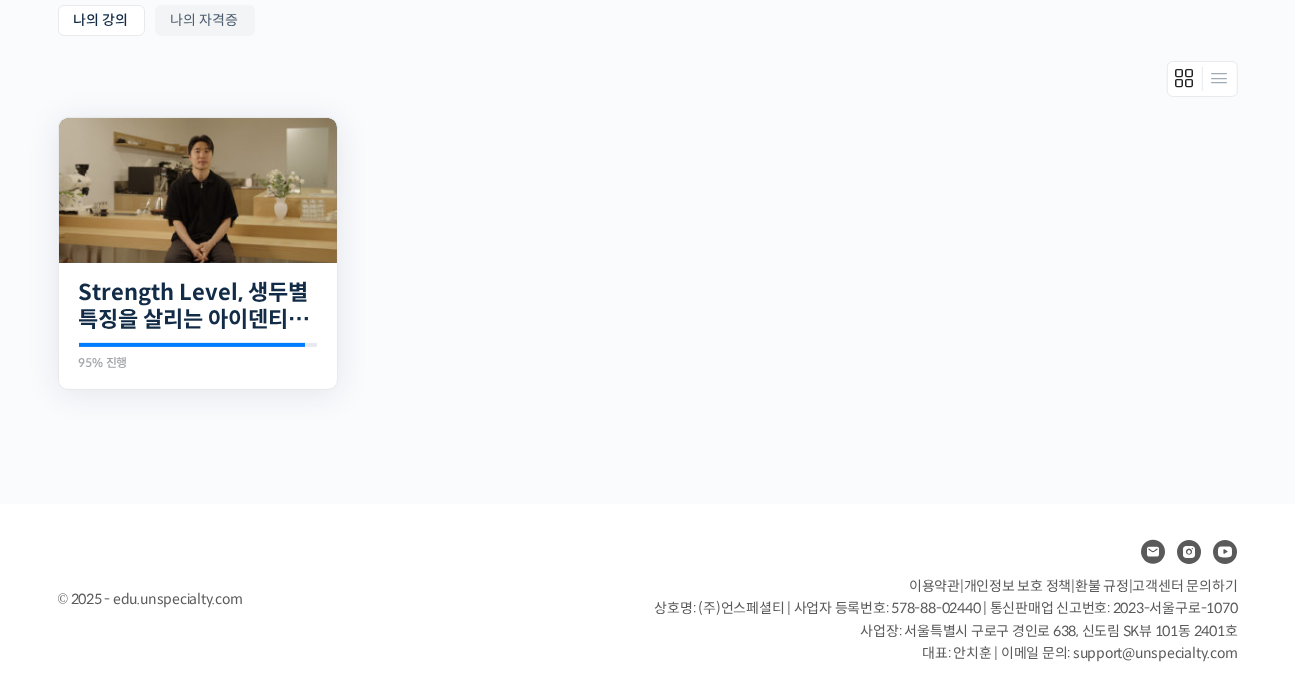 click at bounding box center (198, 190) 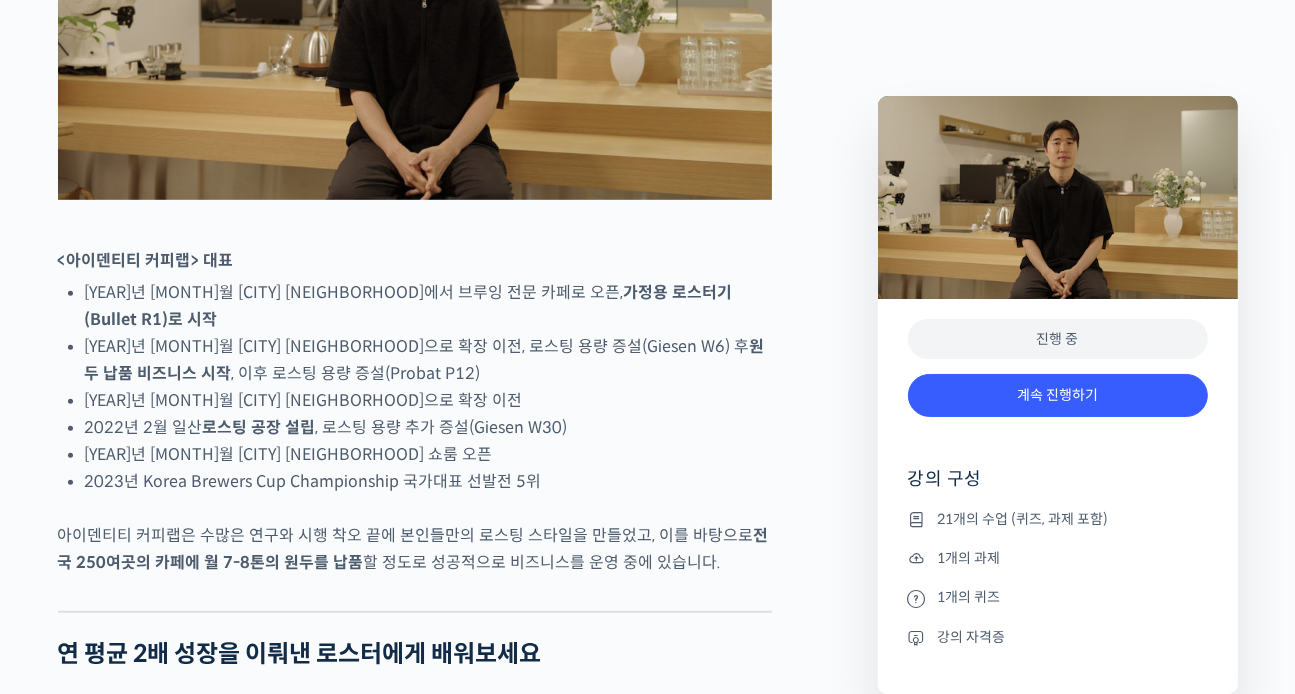 scroll, scrollTop: 1200, scrollLeft: 0, axis: vertical 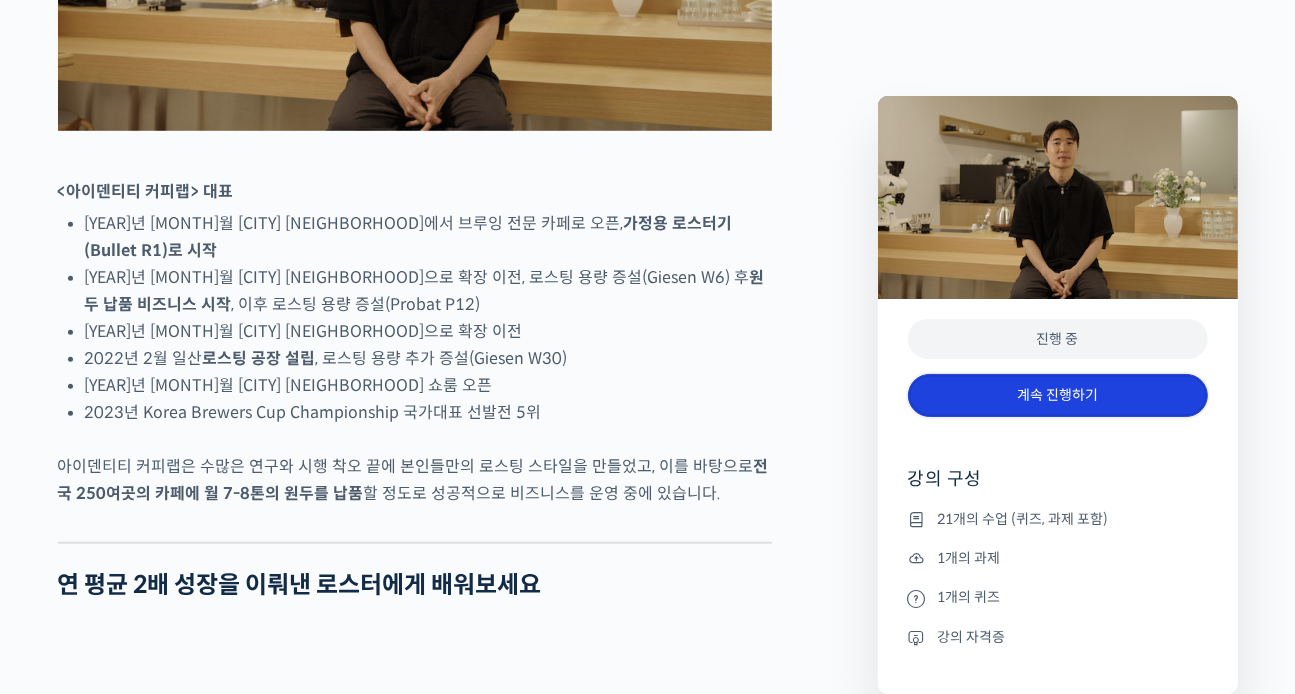 click on "계속 진행하기" at bounding box center (1058, 395) 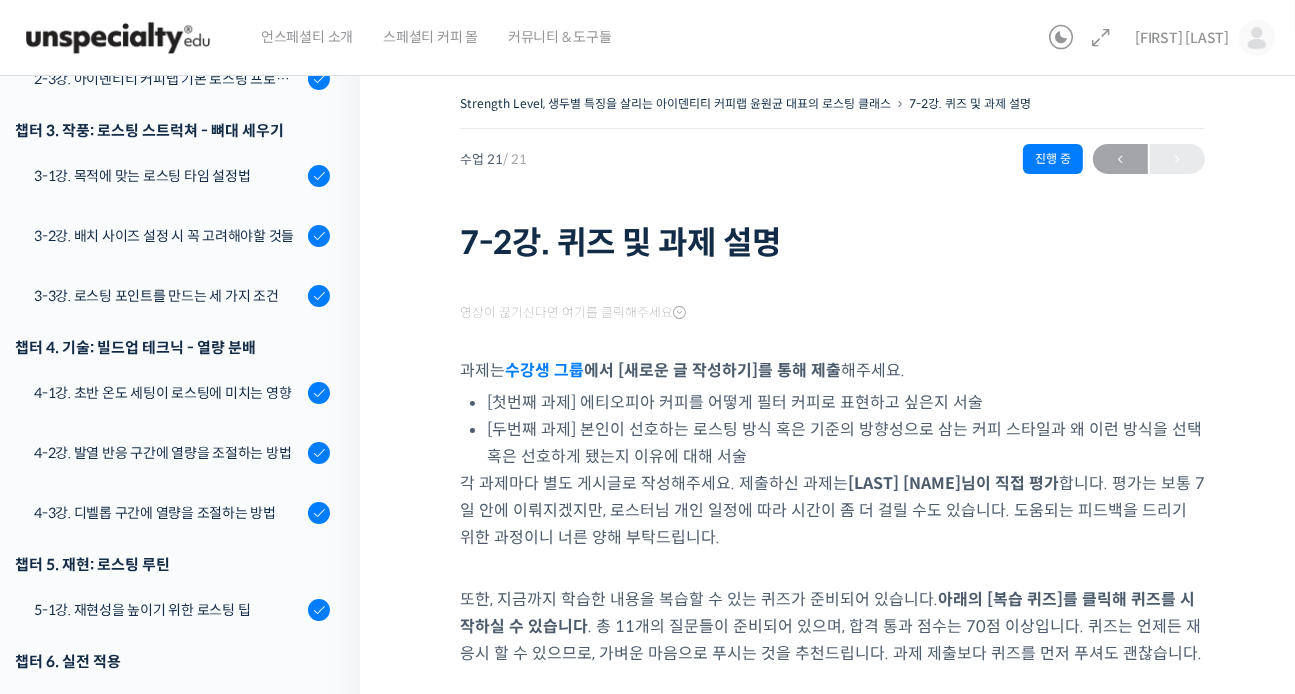 scroll, scrollTop: 0, scrollLeft: 0, axis: both 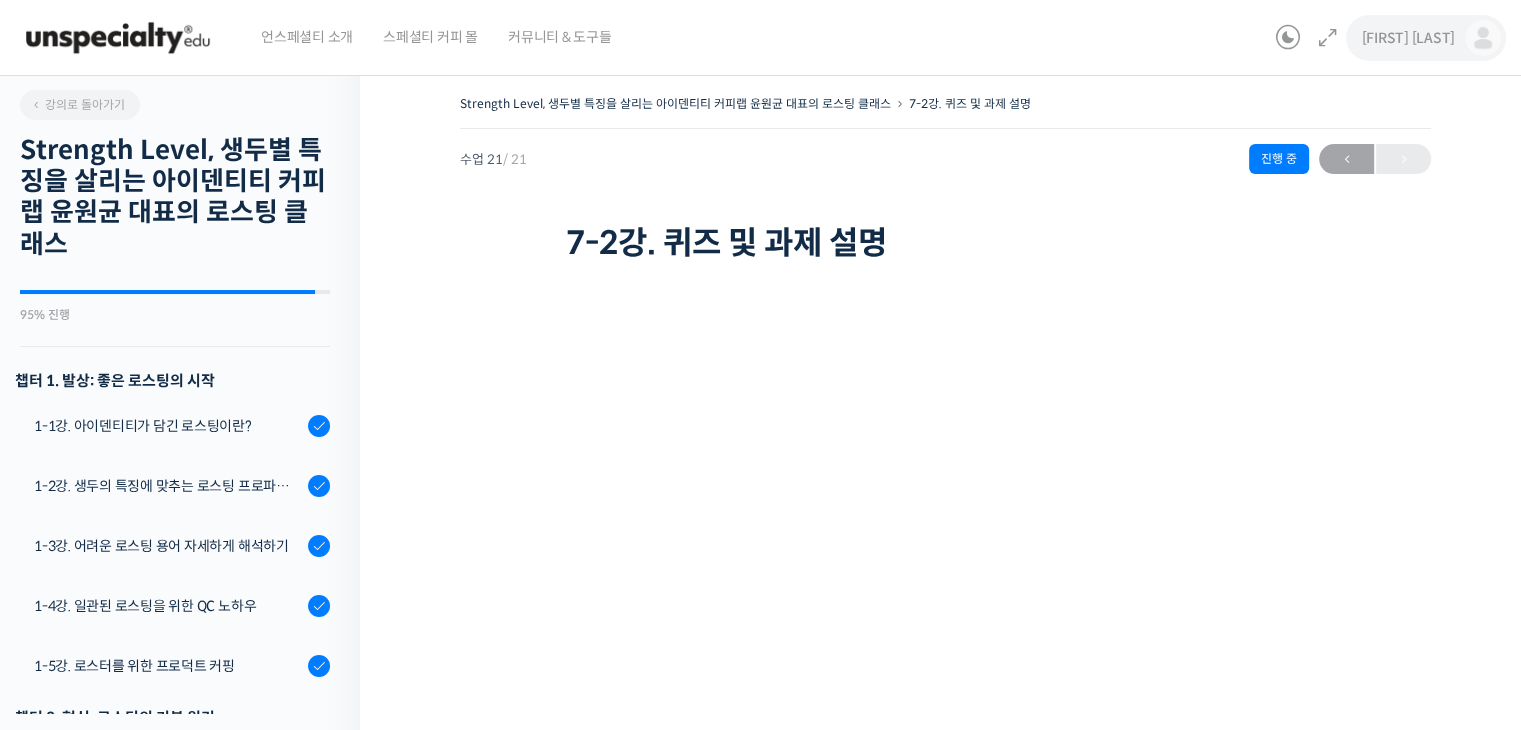 click at bounding box center [1483, 38] 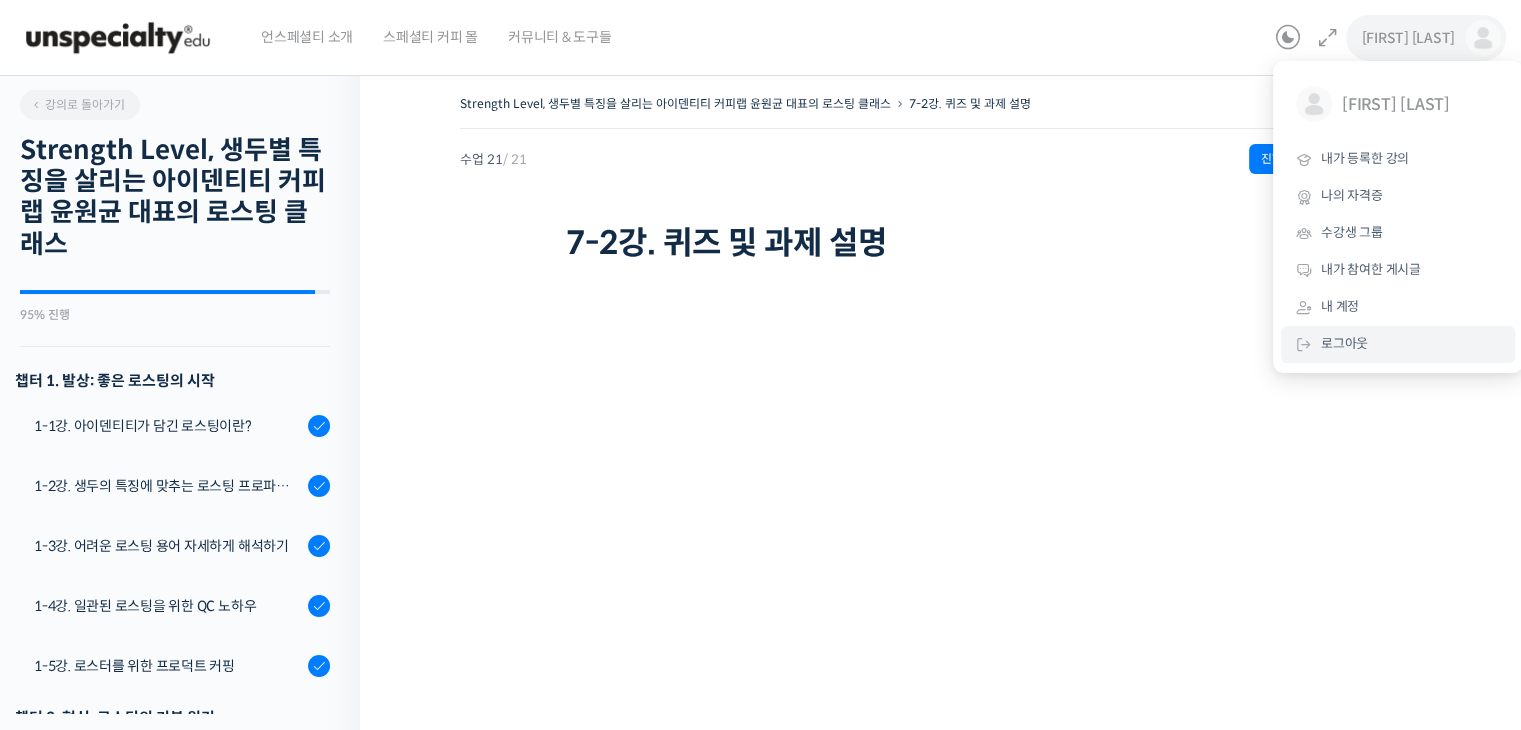 click on "로그아웃" at bounding box center (1398, 344) 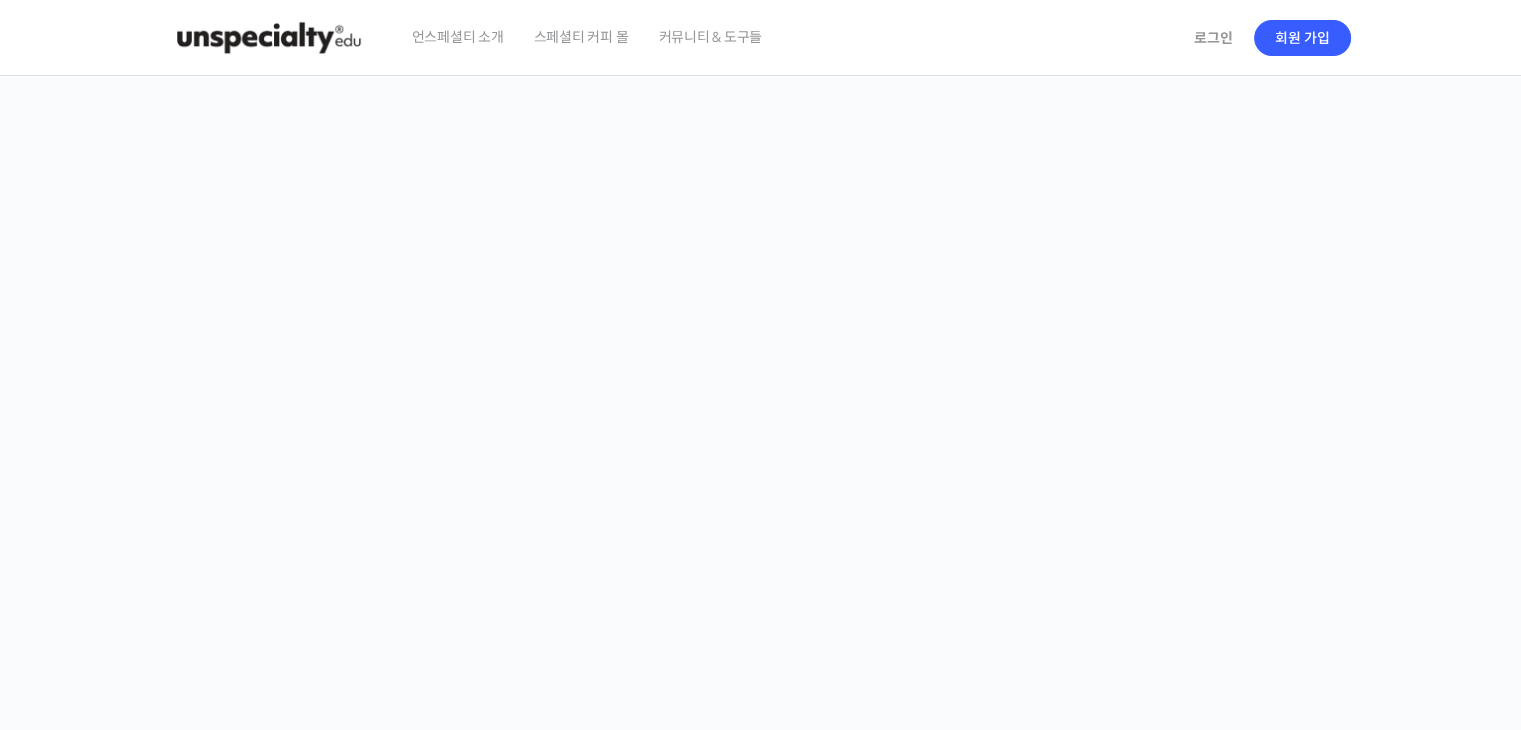 scroll, scrollTop: 0, scrollLeft: 0, axis: both 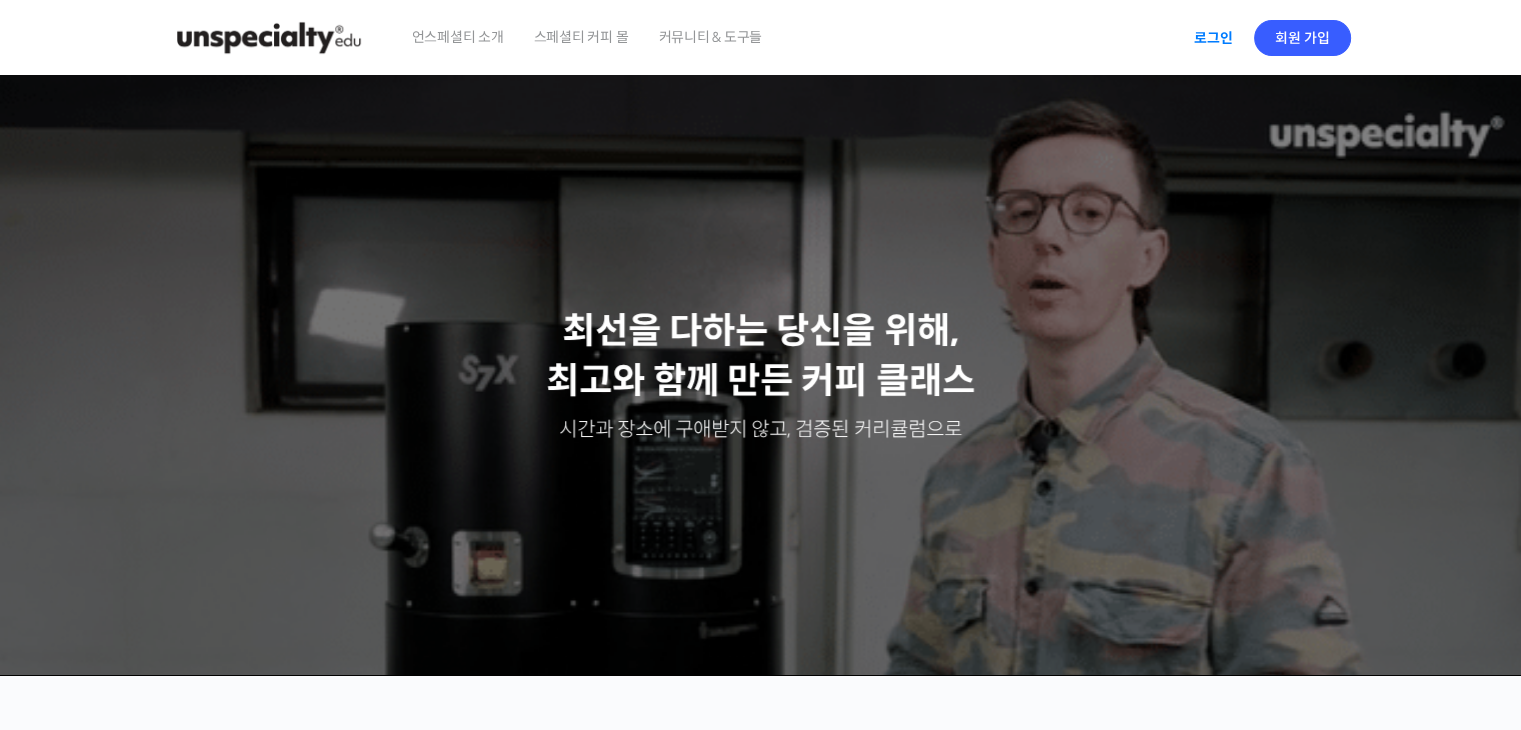 click on "로그인" at bounding box center [1213, 38] 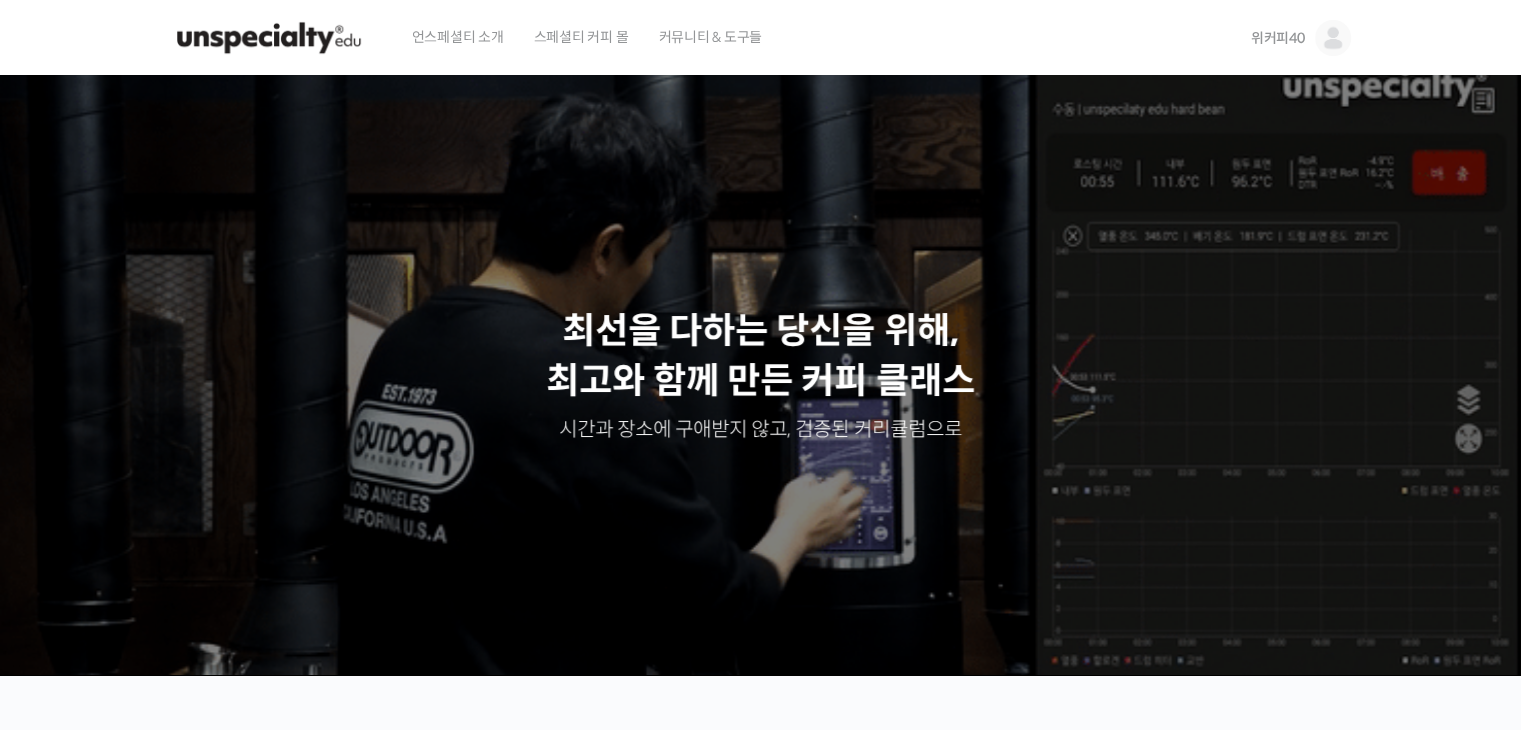 scroll, scrollTop: 0, scrollLeft: 0, axis: both 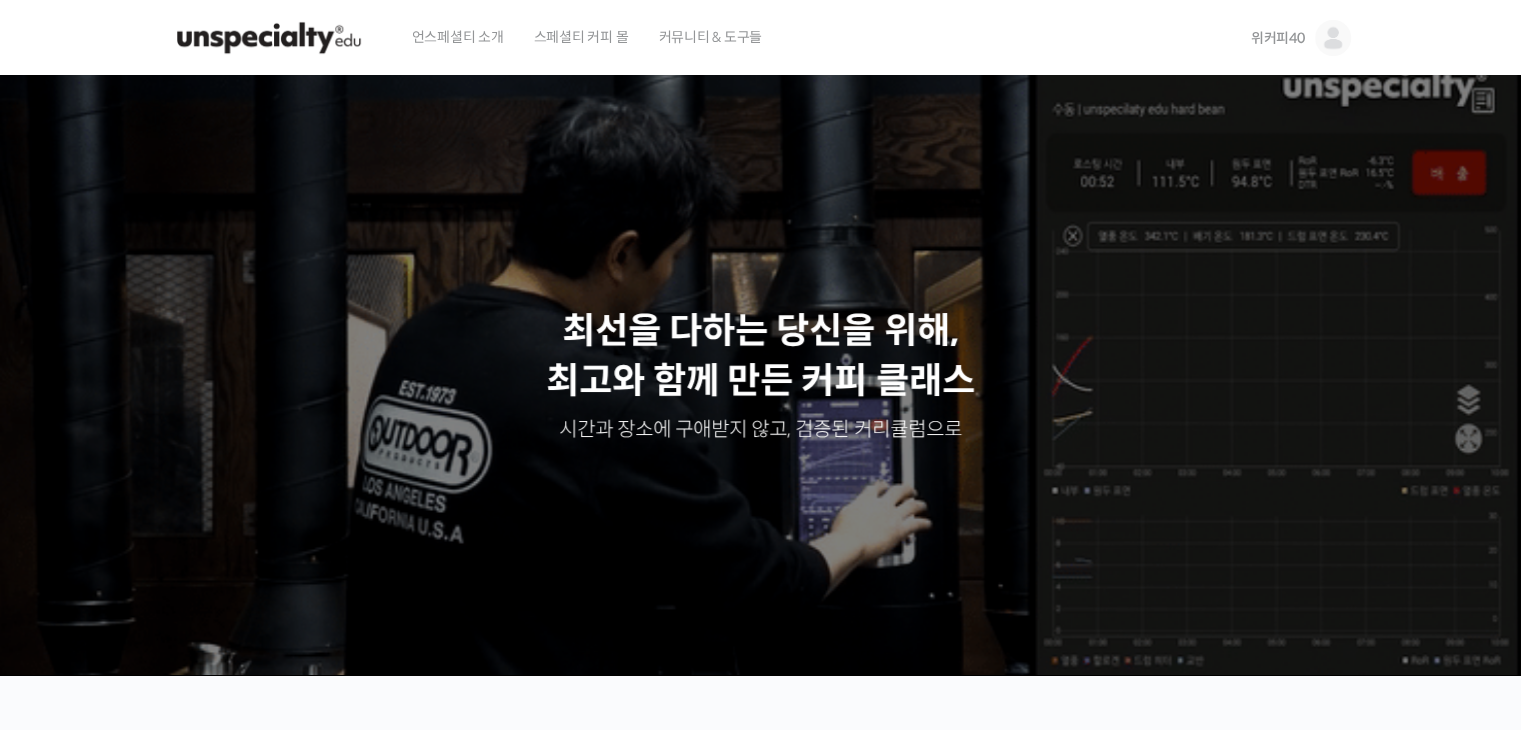 click at bounding box center (1333, 38) 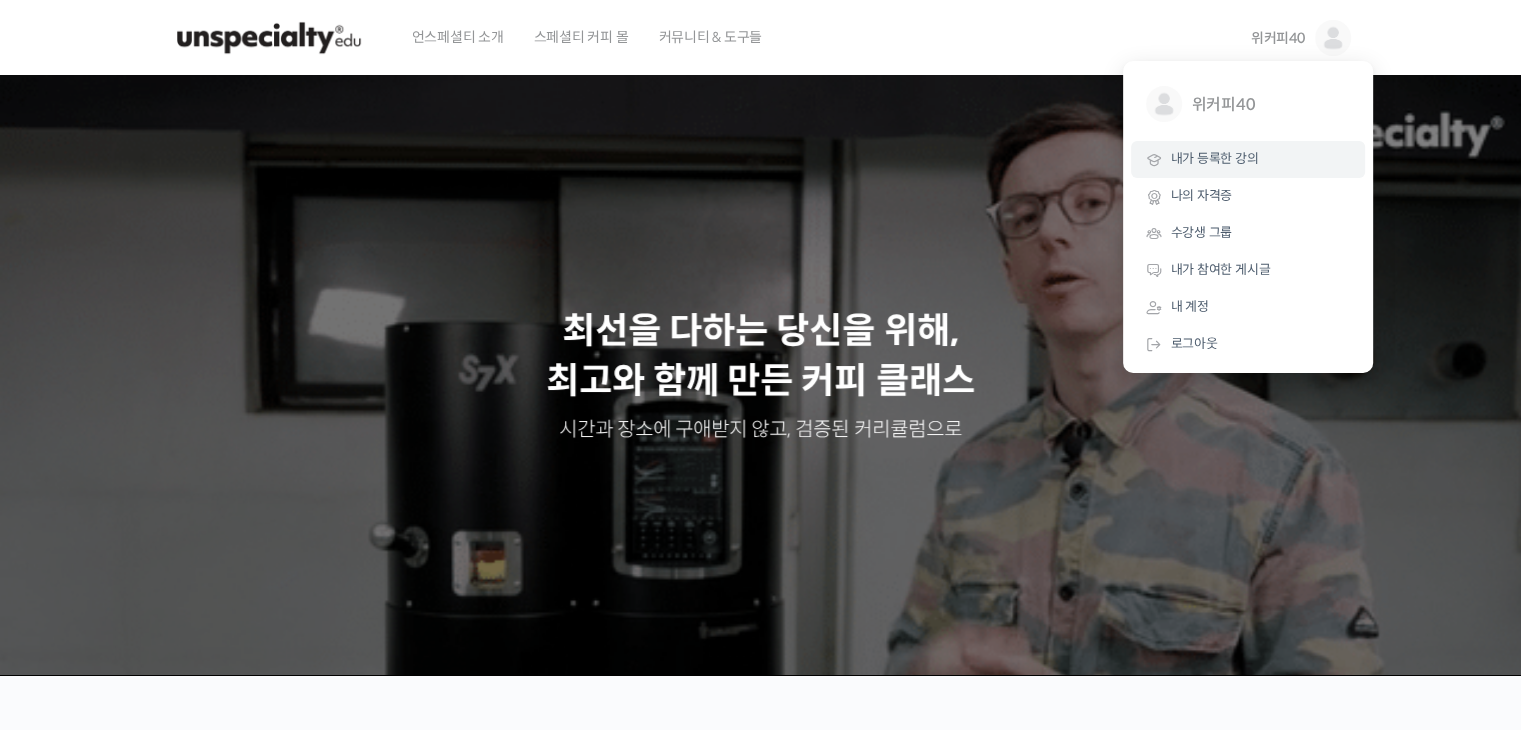 click on "내가 등록한 강의" at bounding box center [1215, 158] 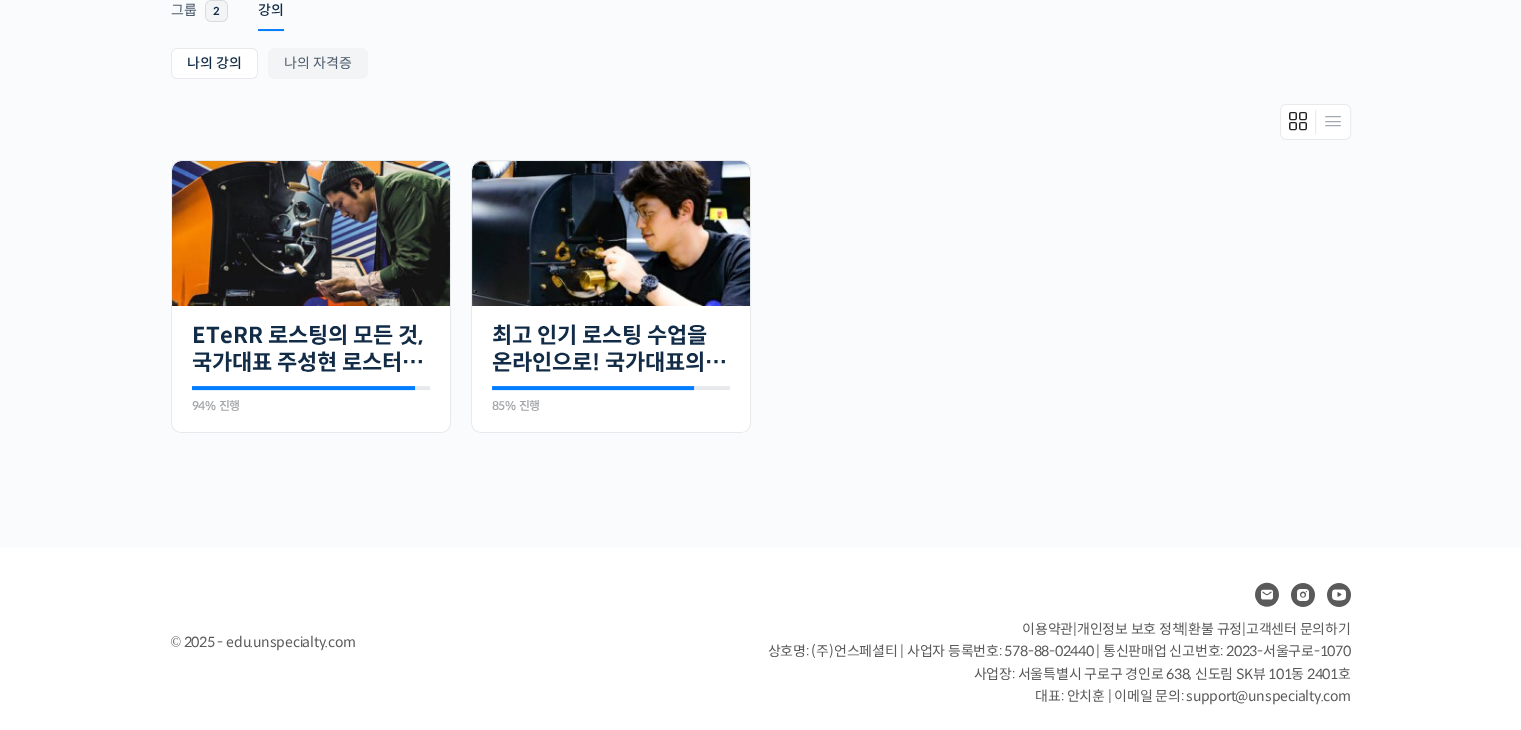 scroll, scrollTop: 359, scrollLeft: 0, axis: vertical 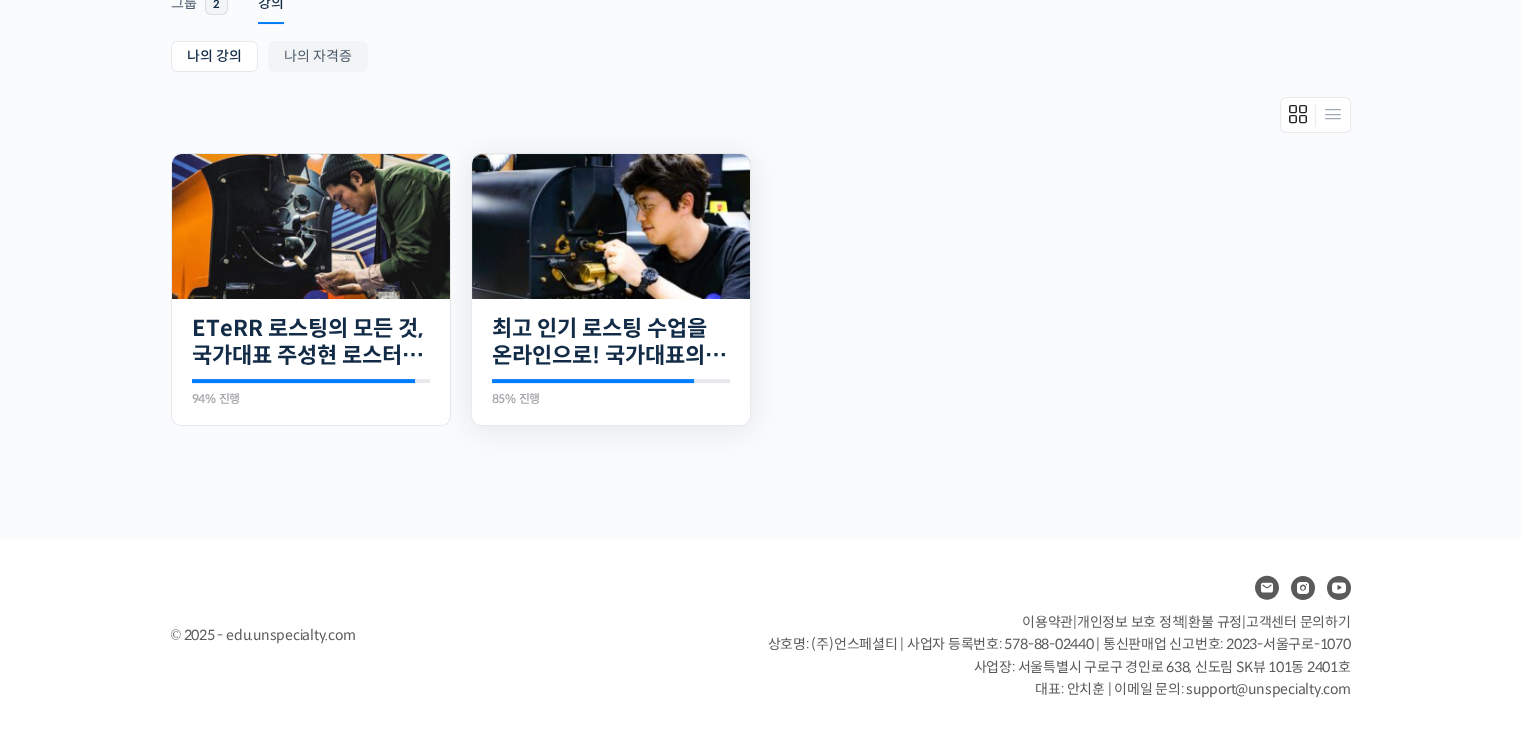click at bounding box center (611, 226) 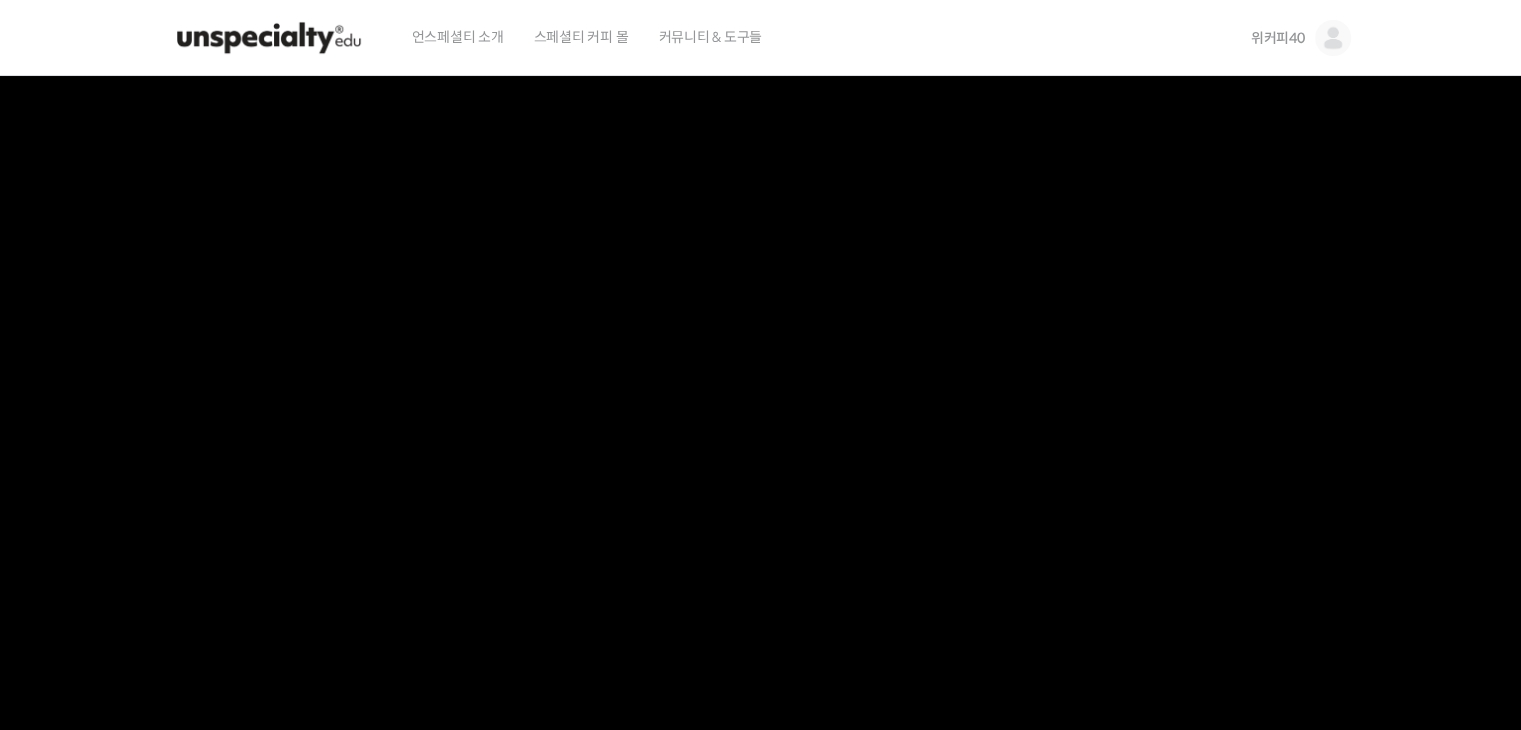 scroll, scrollTop: 800, scrollLeft: 0, axis: vertical 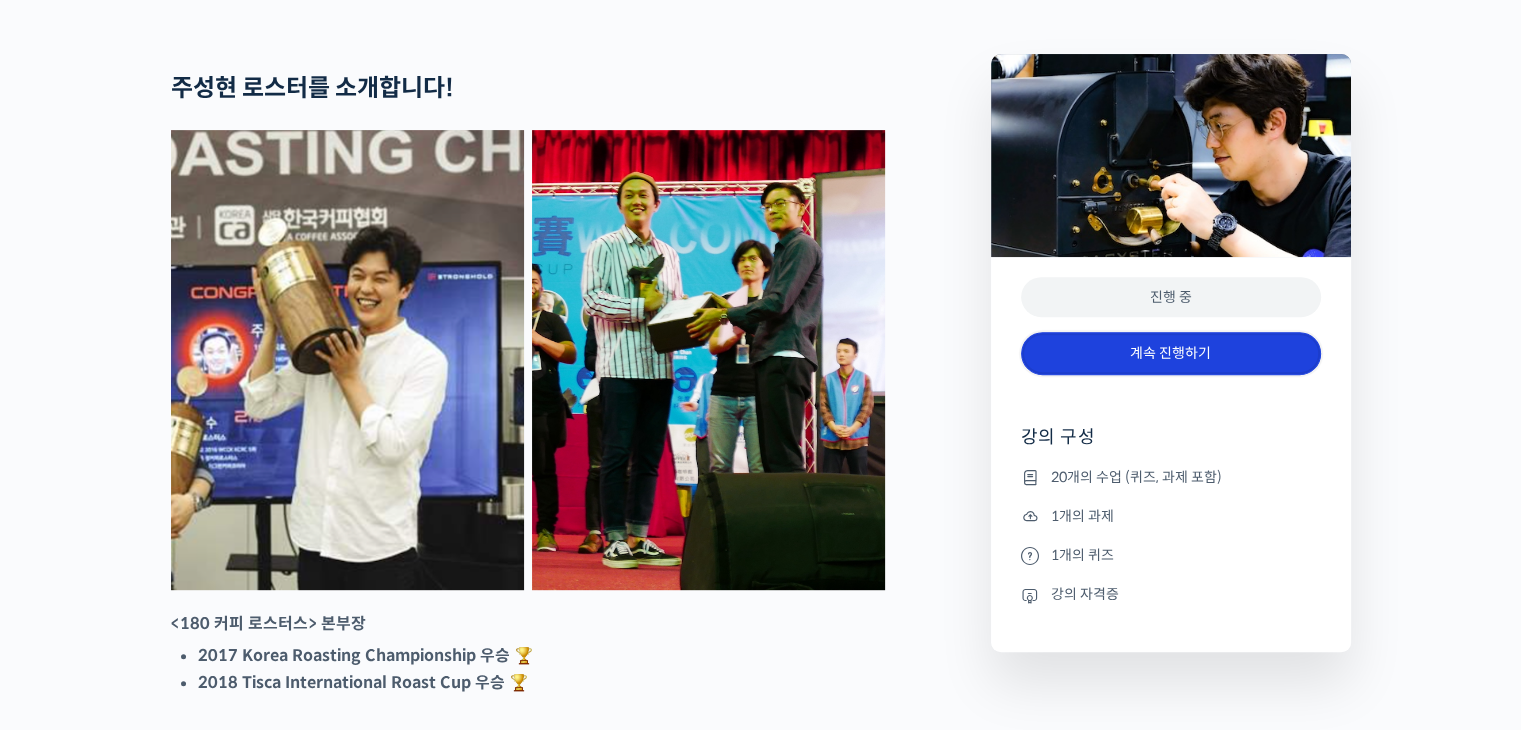 click on "계속 진행하기" at bounding box center [1171, 353] 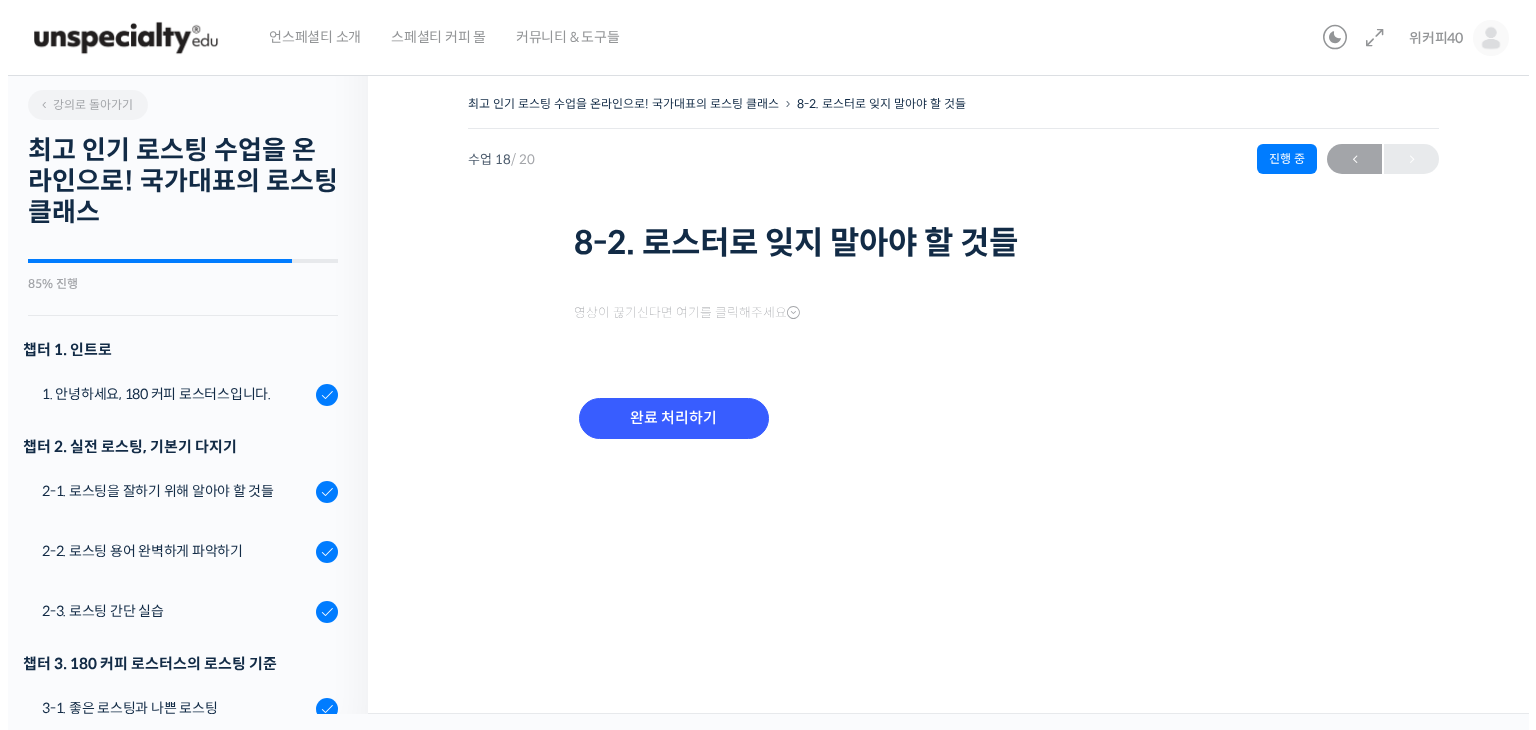 scroll, scrollTop: 0, scrollLeft: 0, axis: both 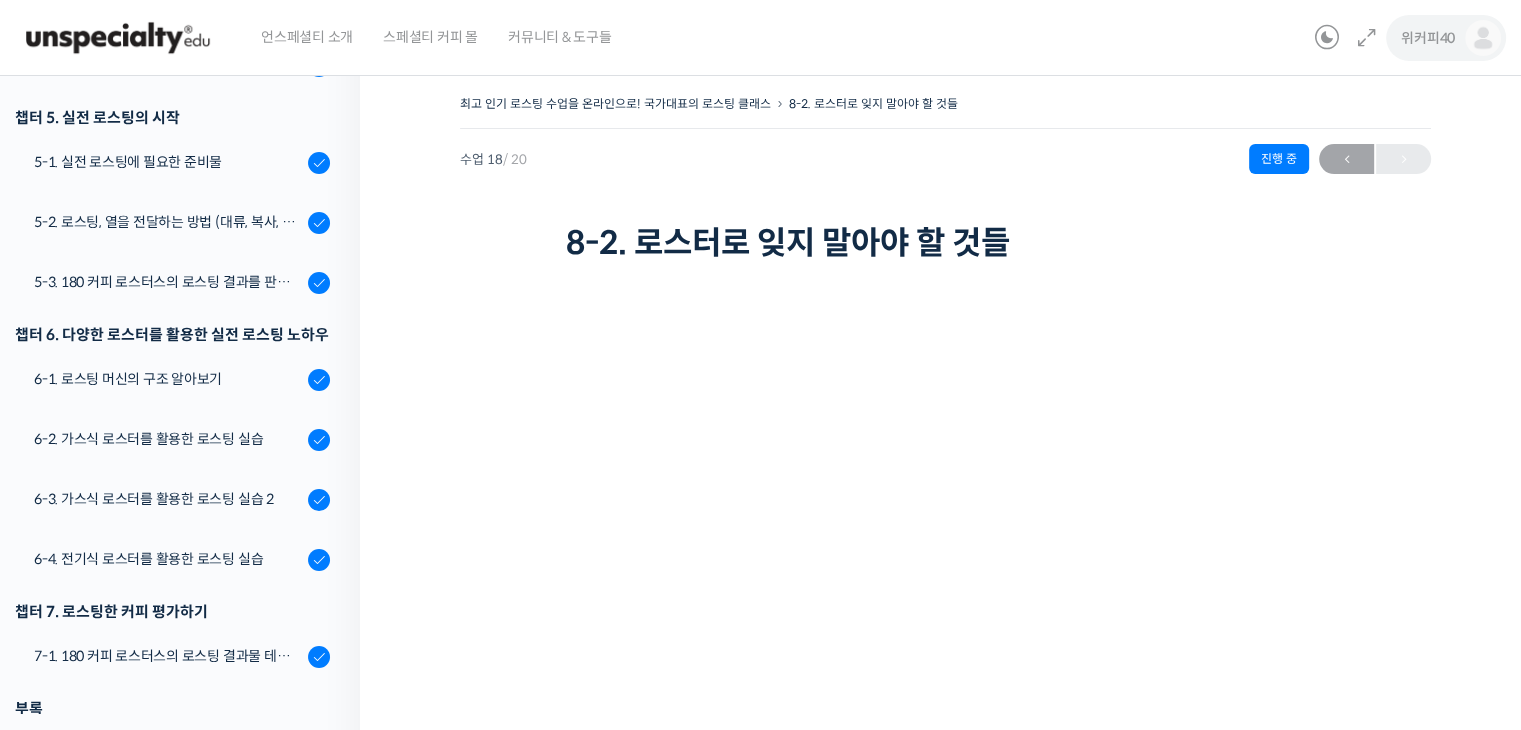 click on "위커피40" at bounding box center [1428, 38] 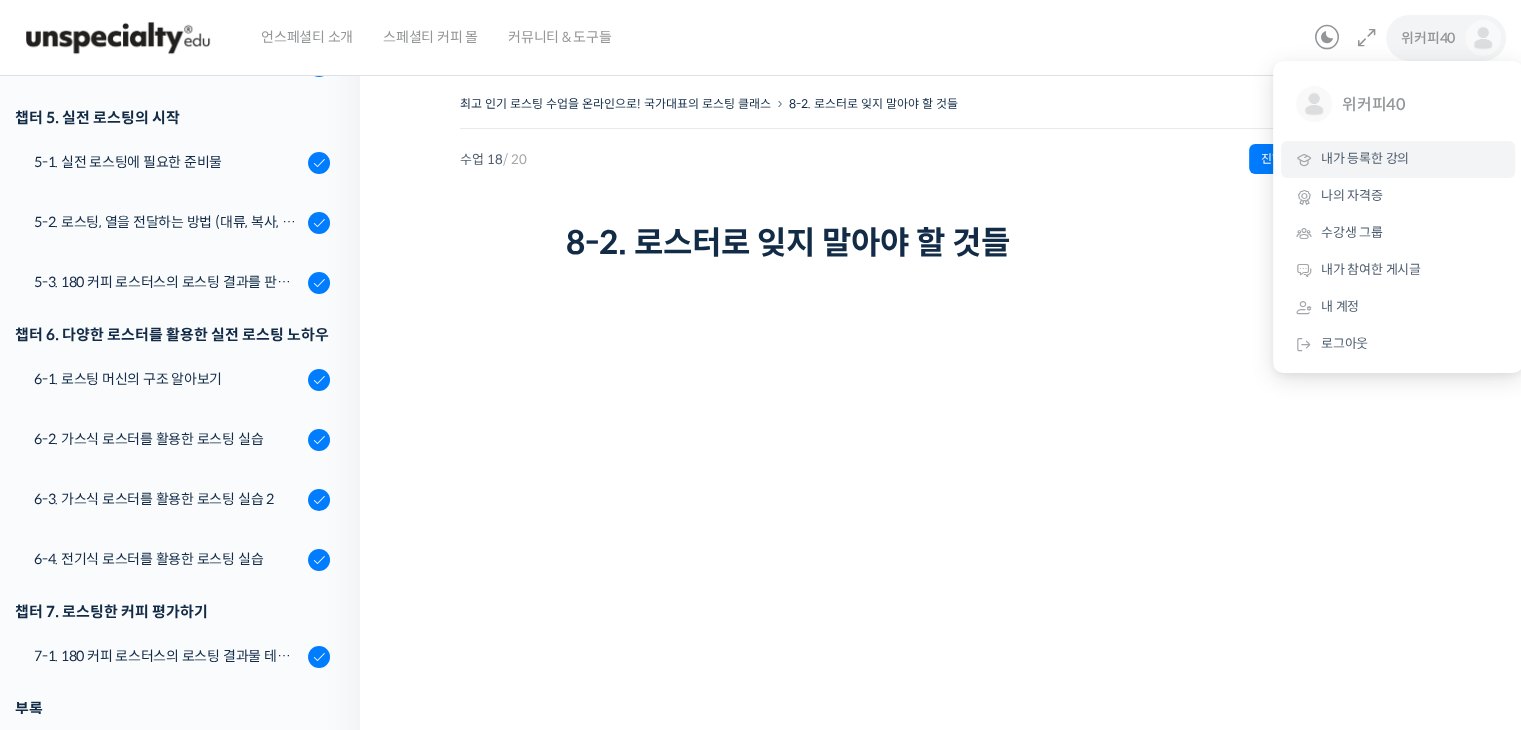 click on "내가 등록한 강의" at bounding box center [1365, 158] 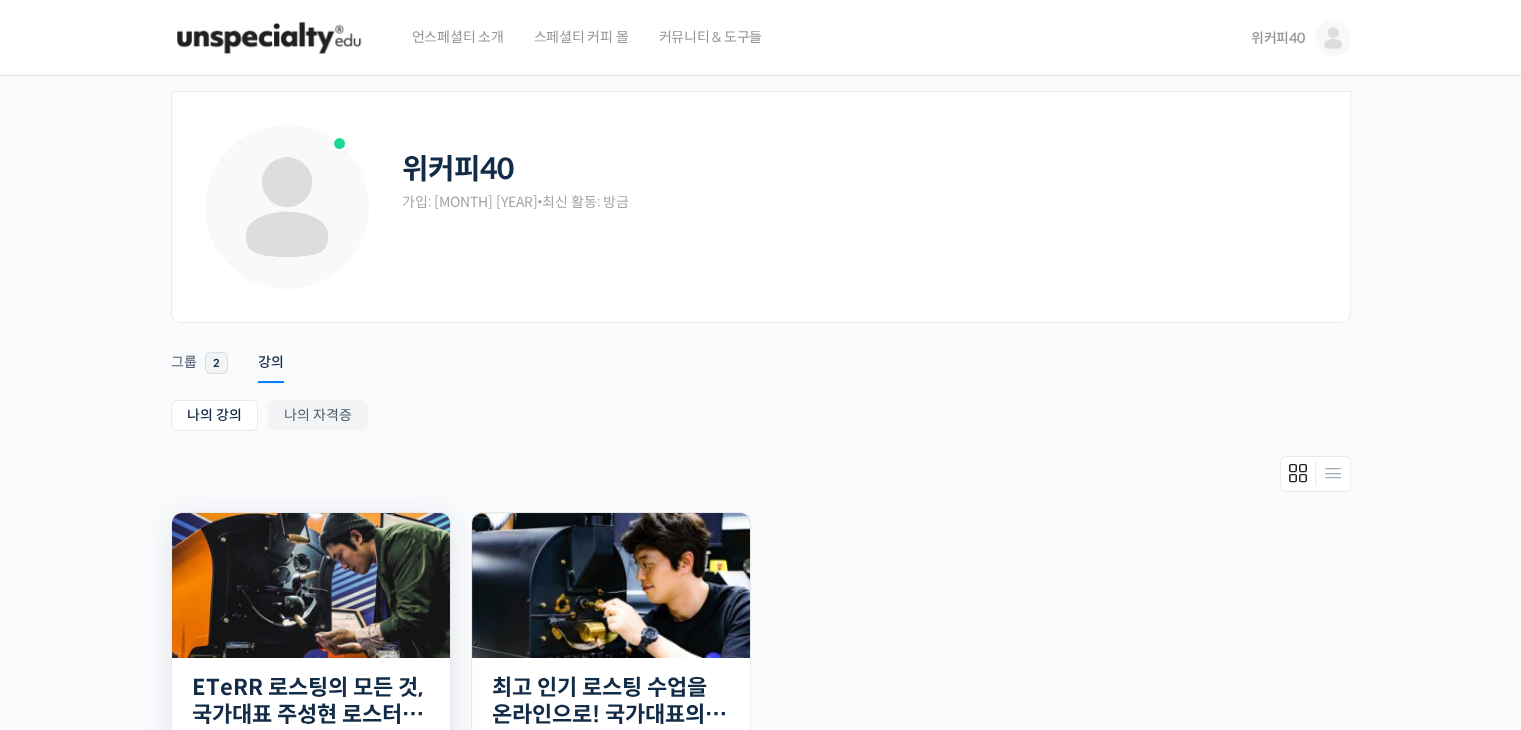 scroll, scrollTop: 300, scrollLeft: 0, axis: vertical 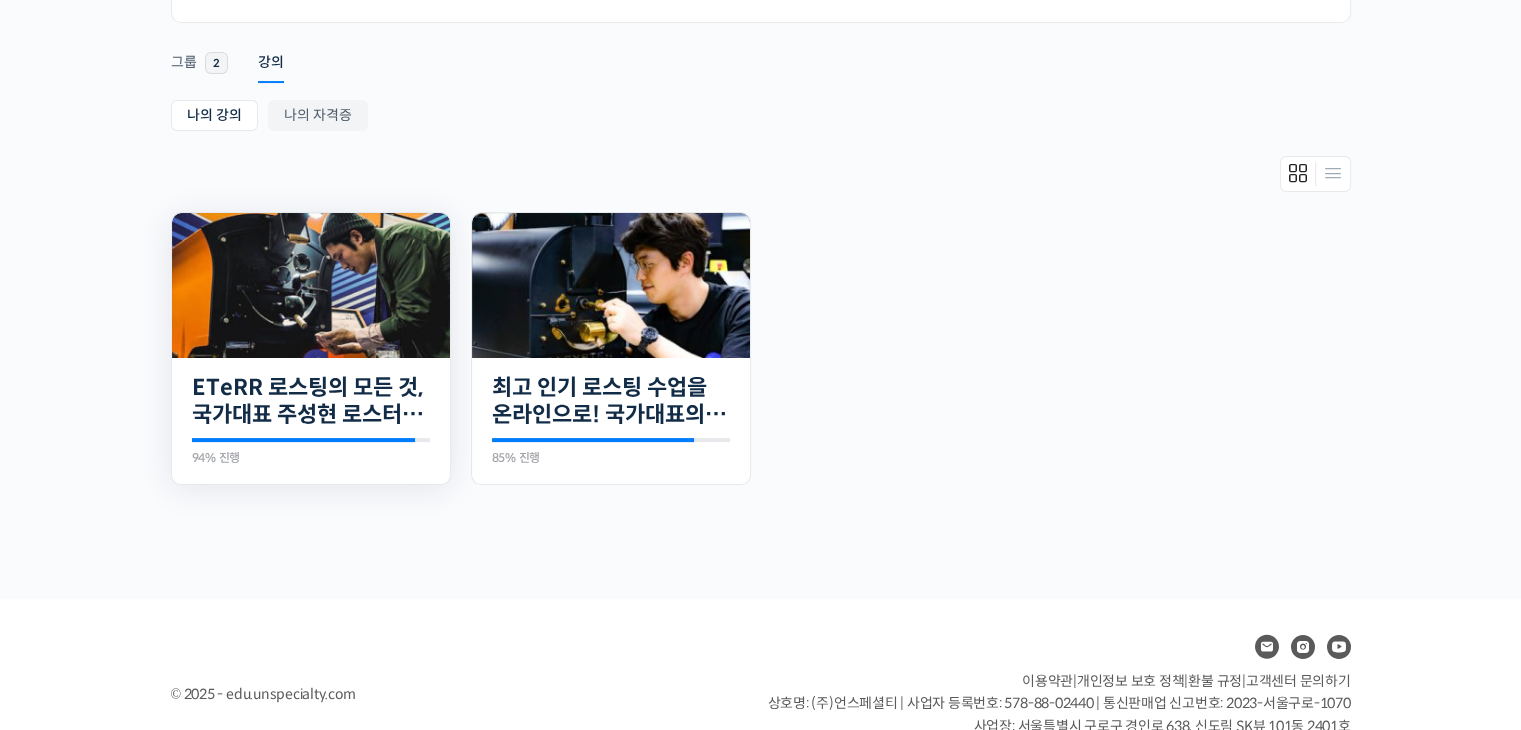 click at bounding box center (311, 285) 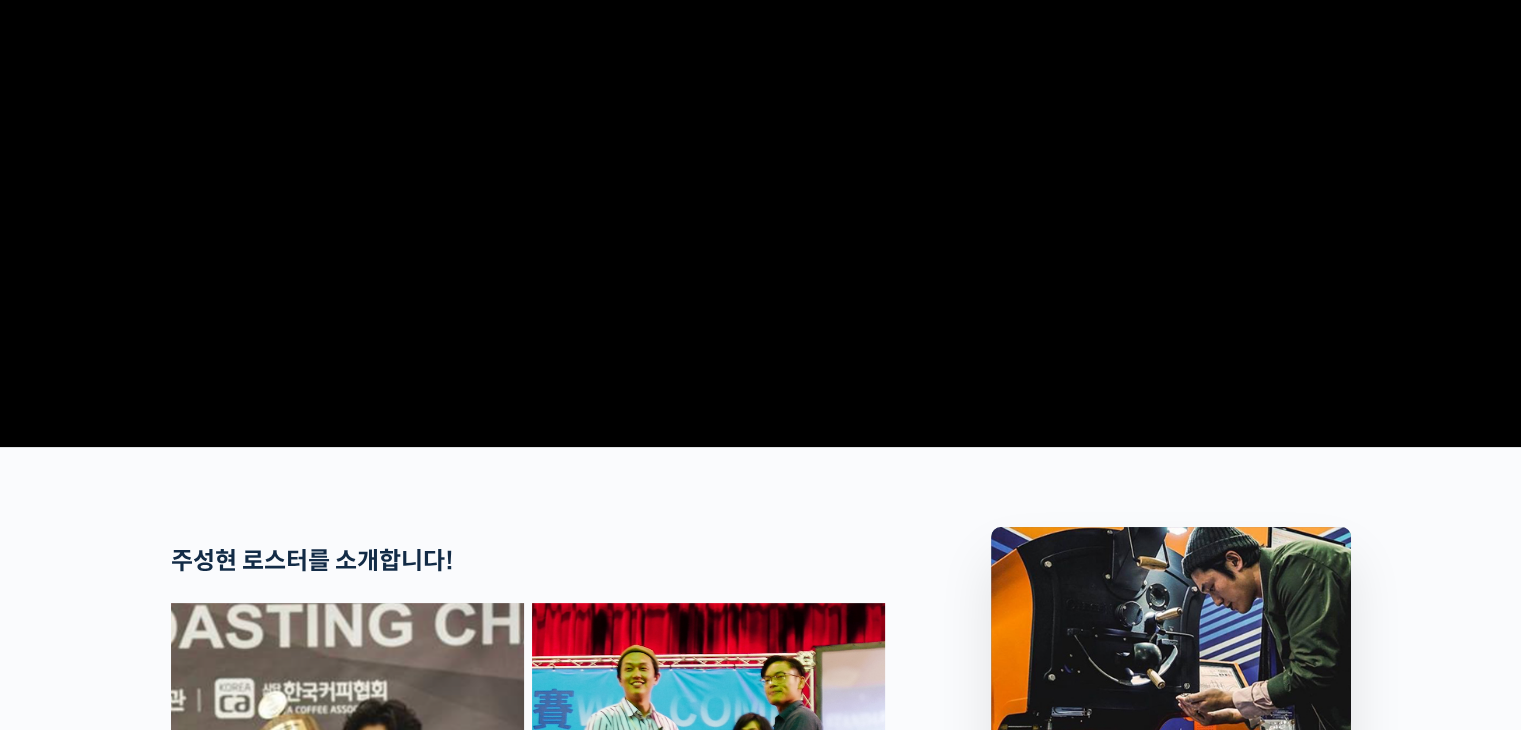 scroll, scrollTop: 900, scrollLeft: 0, axis: vertical 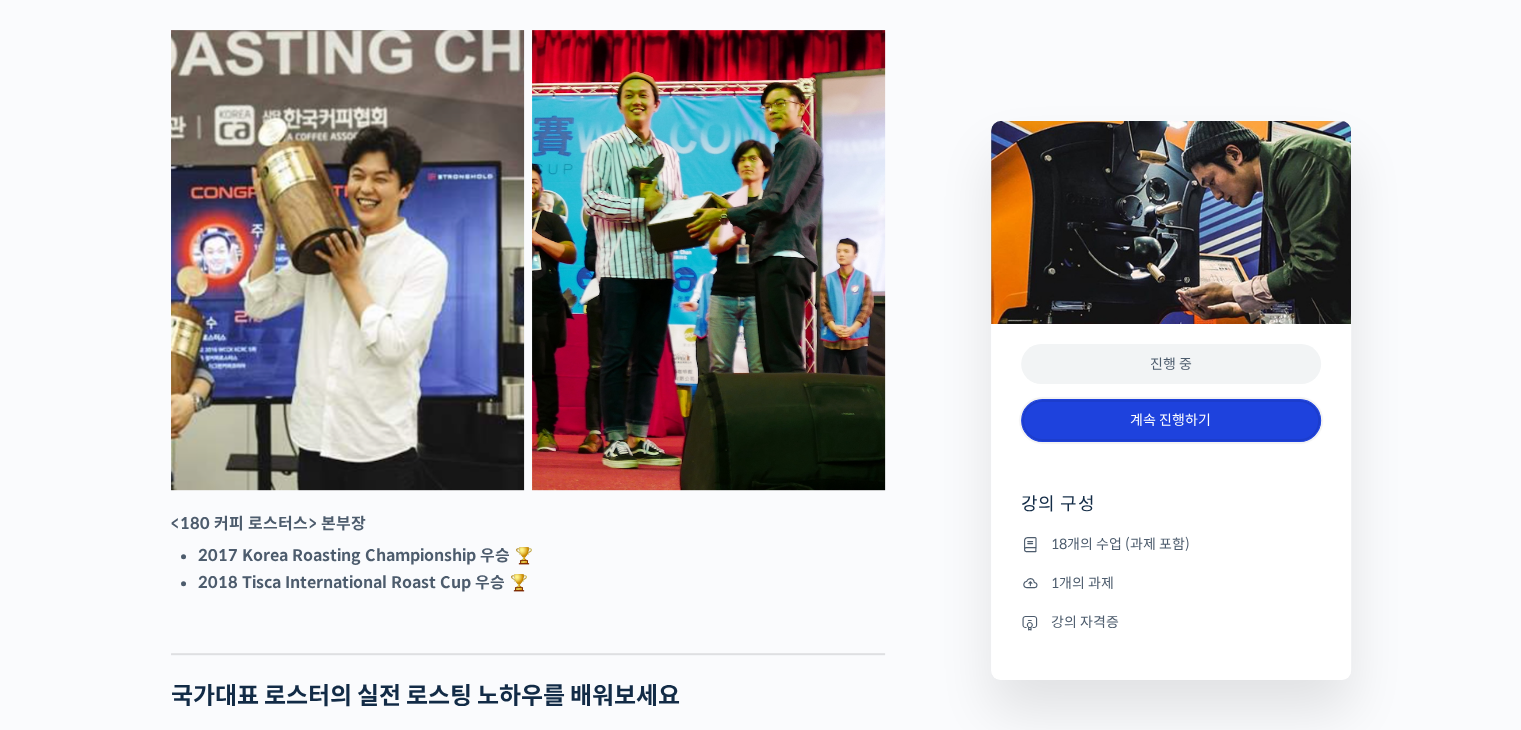 click on "계속 진행하기" at bounding box center (1171, 420) 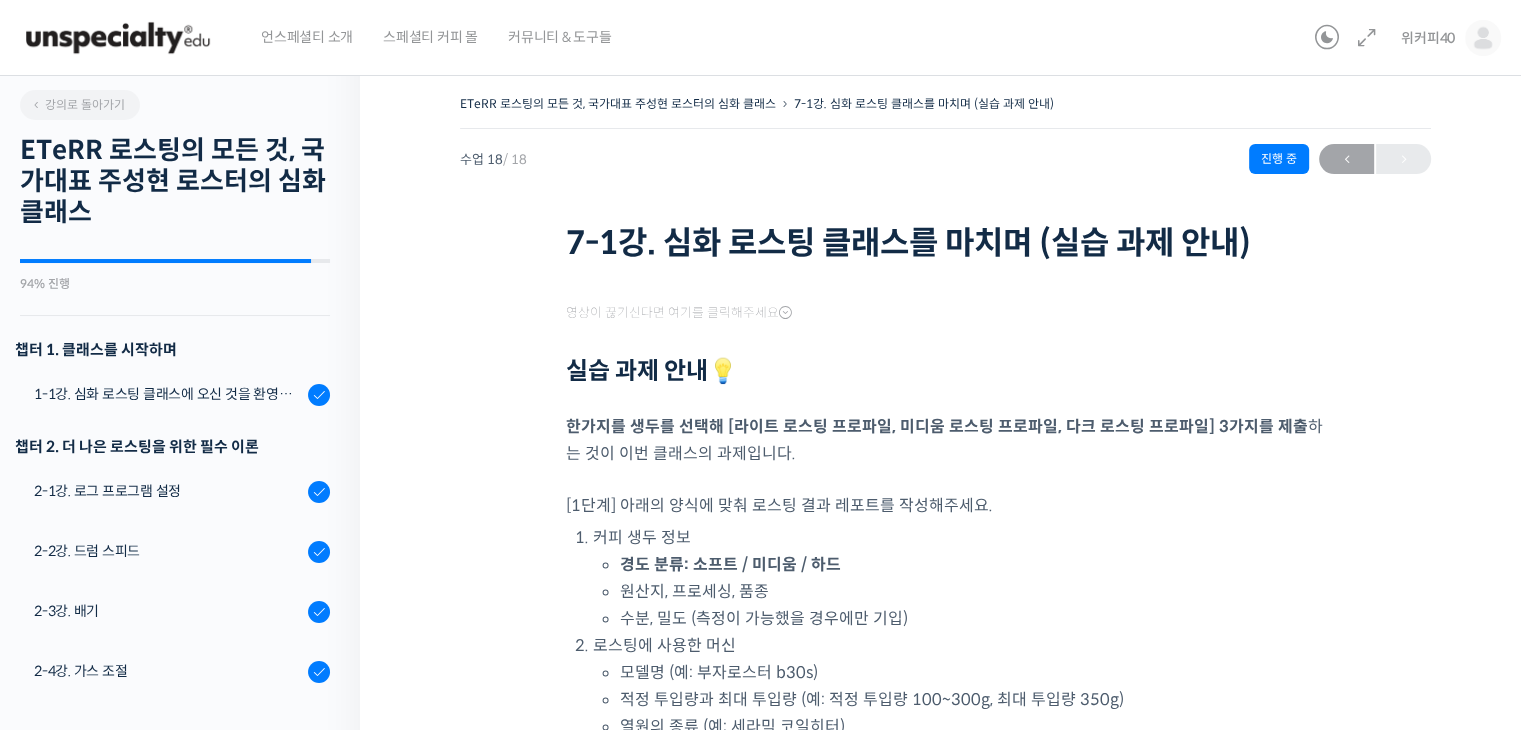 scroll, scrollTop: 0, scrollLeft: 0, axis: both 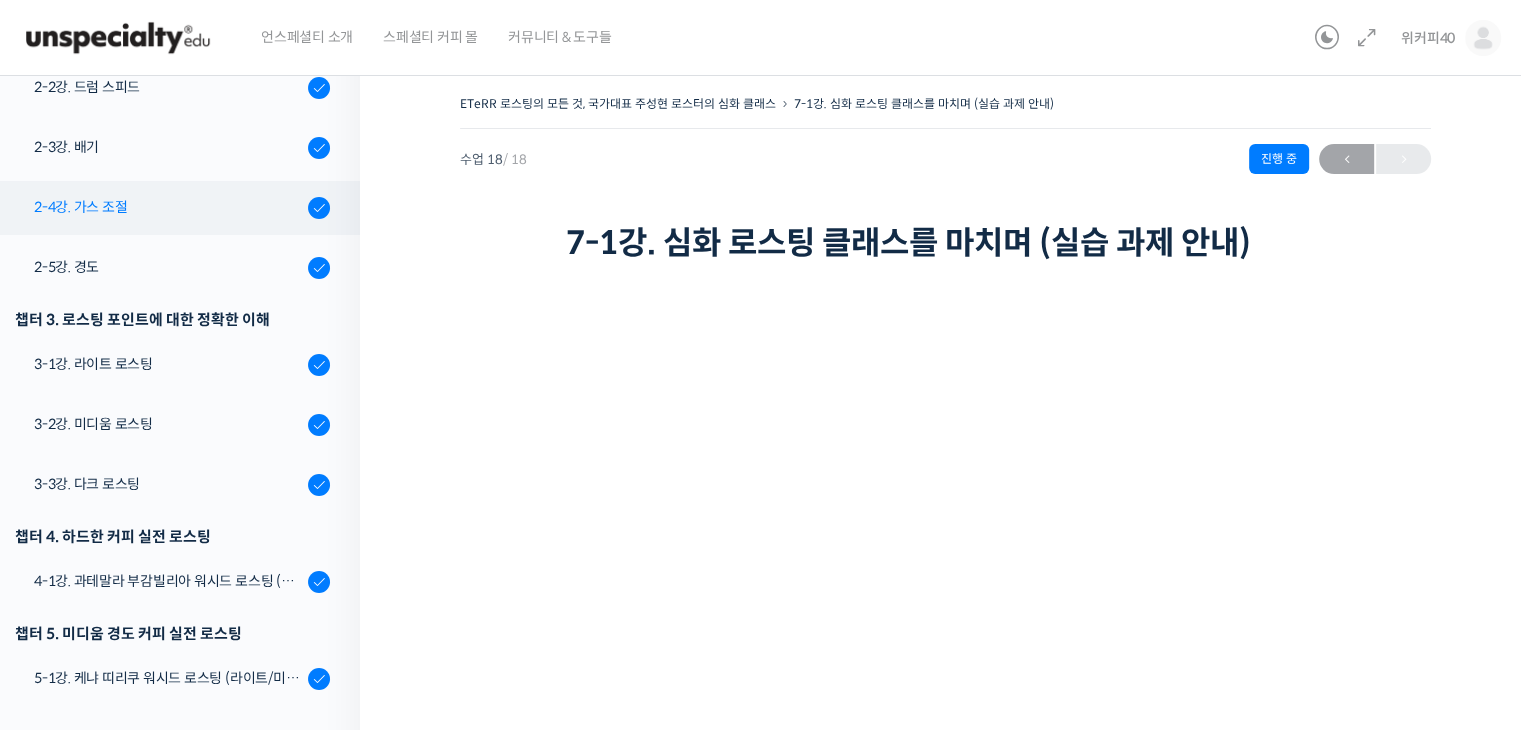 click on "2-4강. 가스 조절" at bounding box center [168, 207] 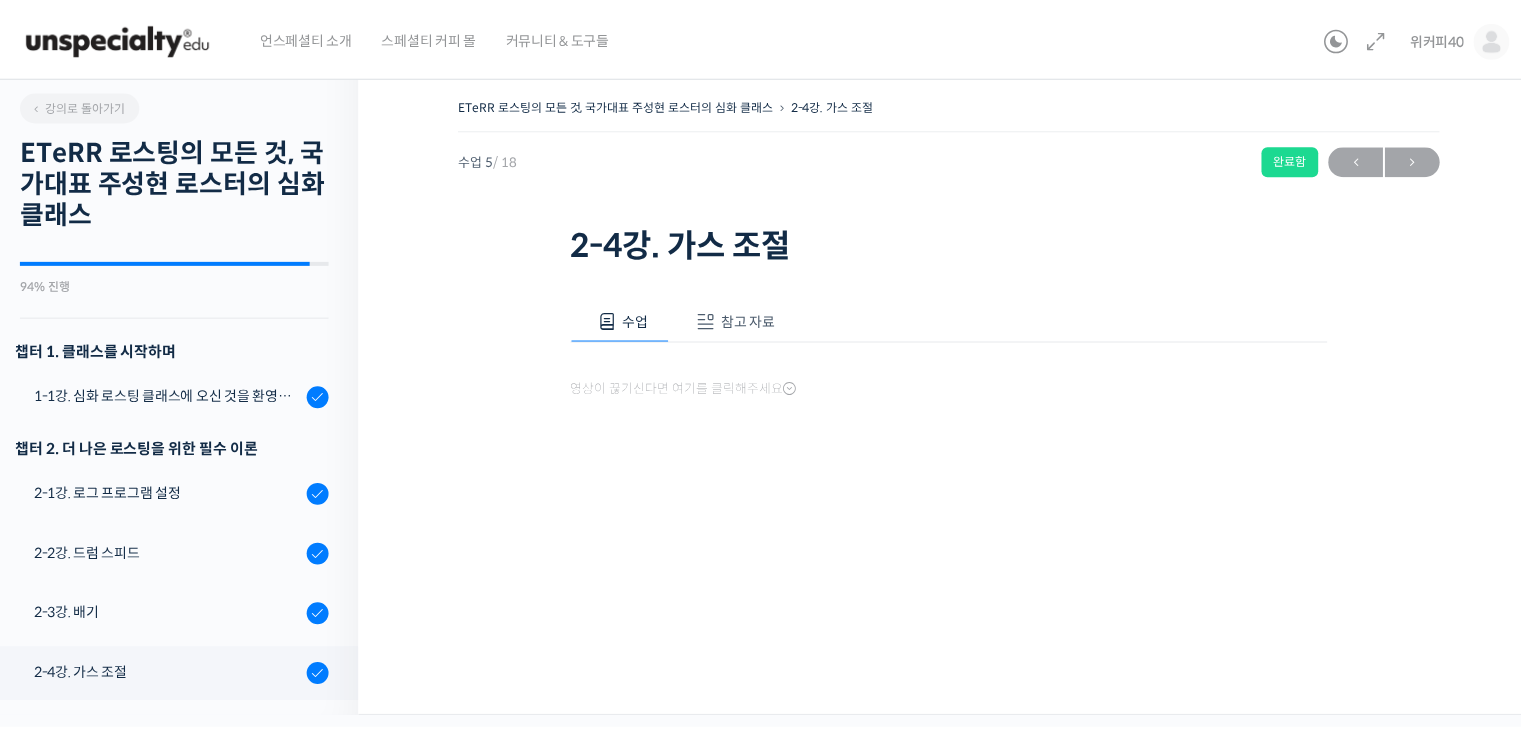 scroll, scrollTop: 0, scrollLeft: 0, axis: both 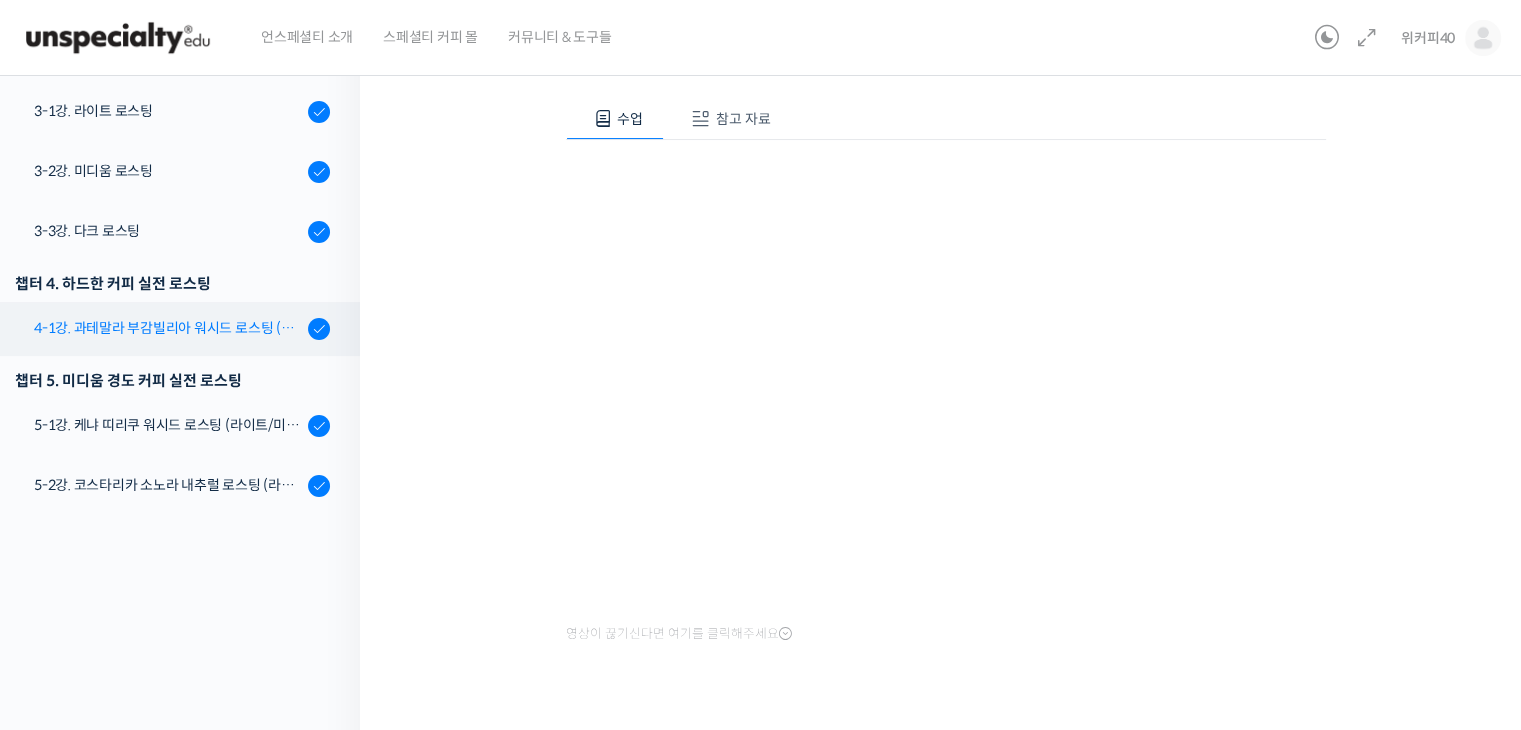 click on "4-1강. 과테말라 부감빌리아 워시드 로스팅 (라이트/미디움/다크)" at bounding box center (168, 328) 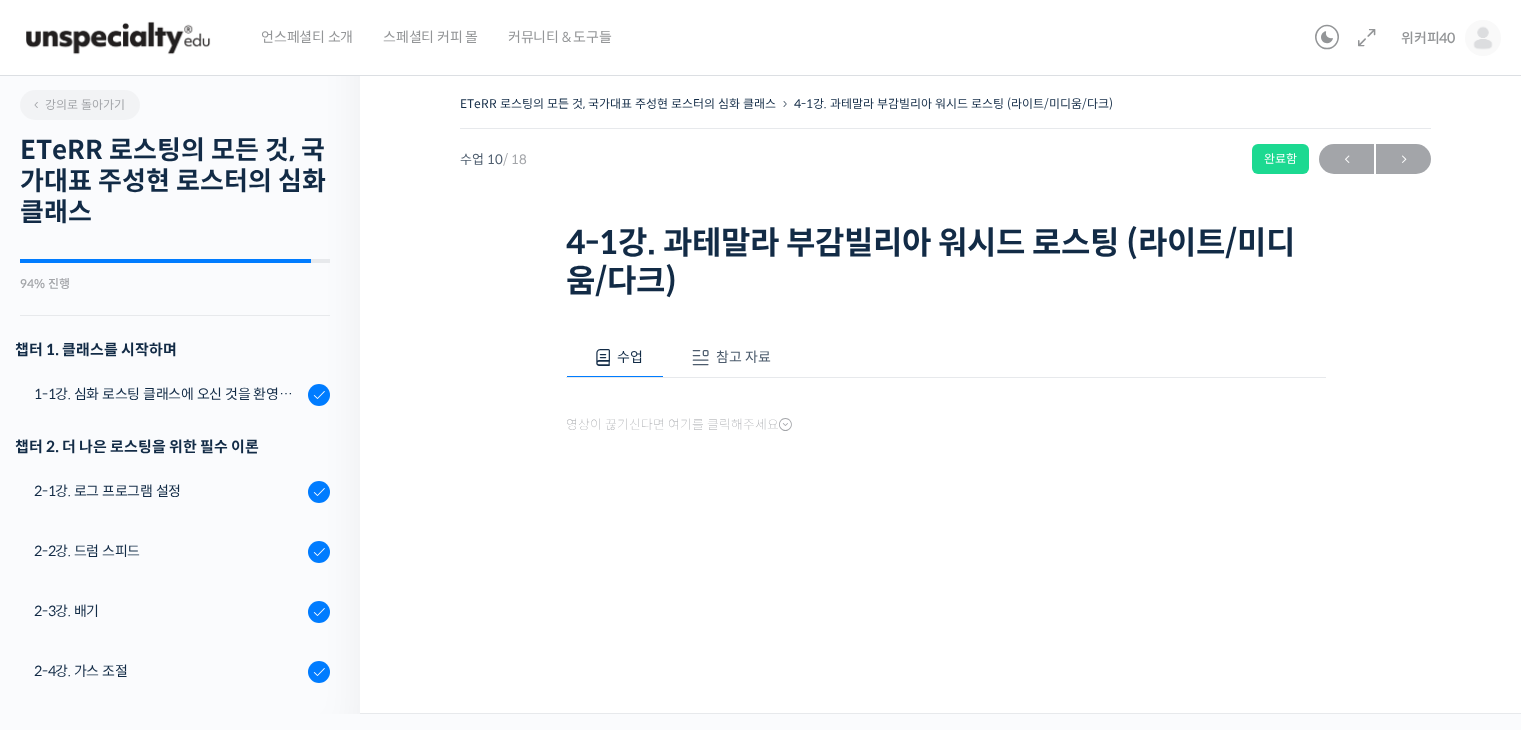 scroll, scrollTop: 0, scrollLeft: 0, axis: both 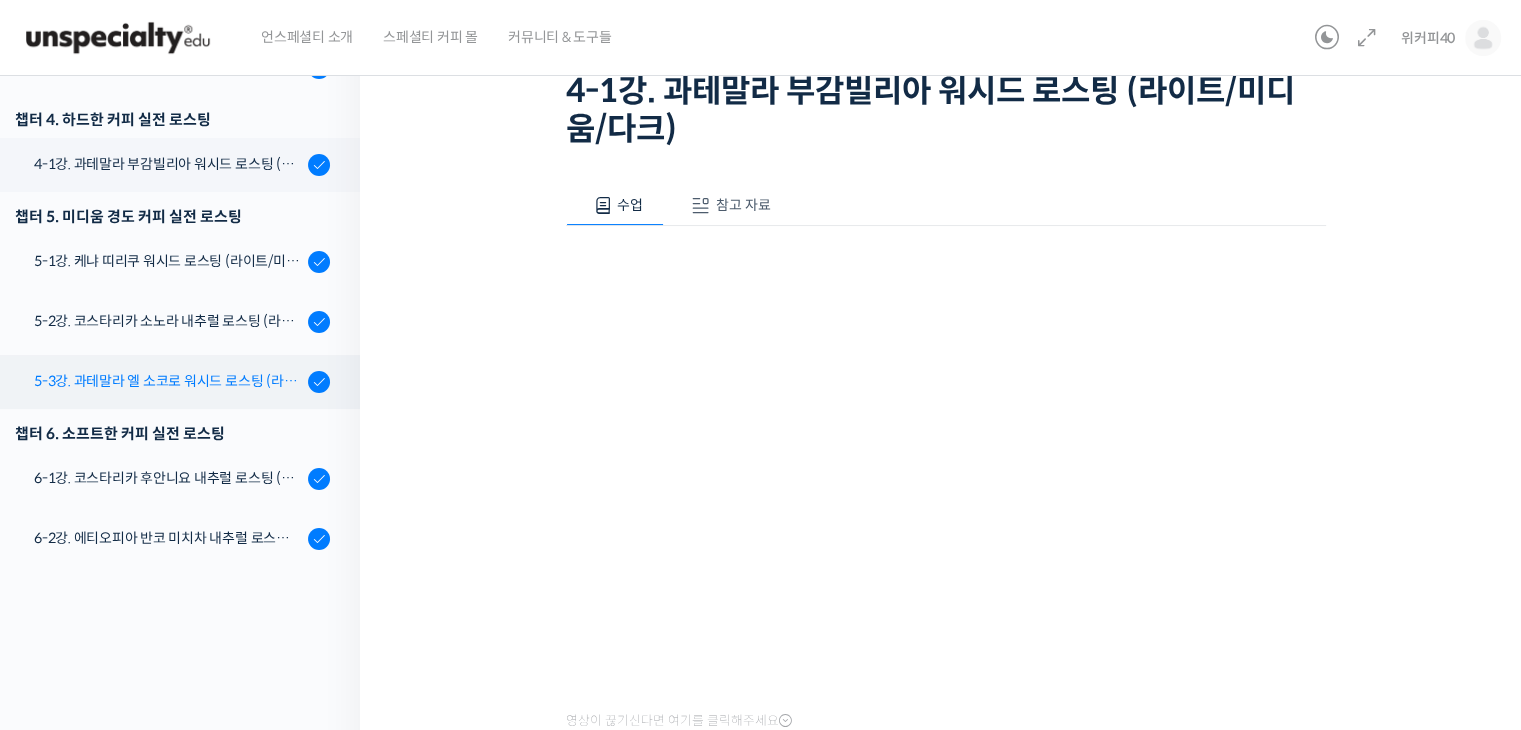 click on "5-3강. 과테말라 엘 소코로 워시드 로스팅 (라이트/미디움/다크)" at bounding box center (168, 381) 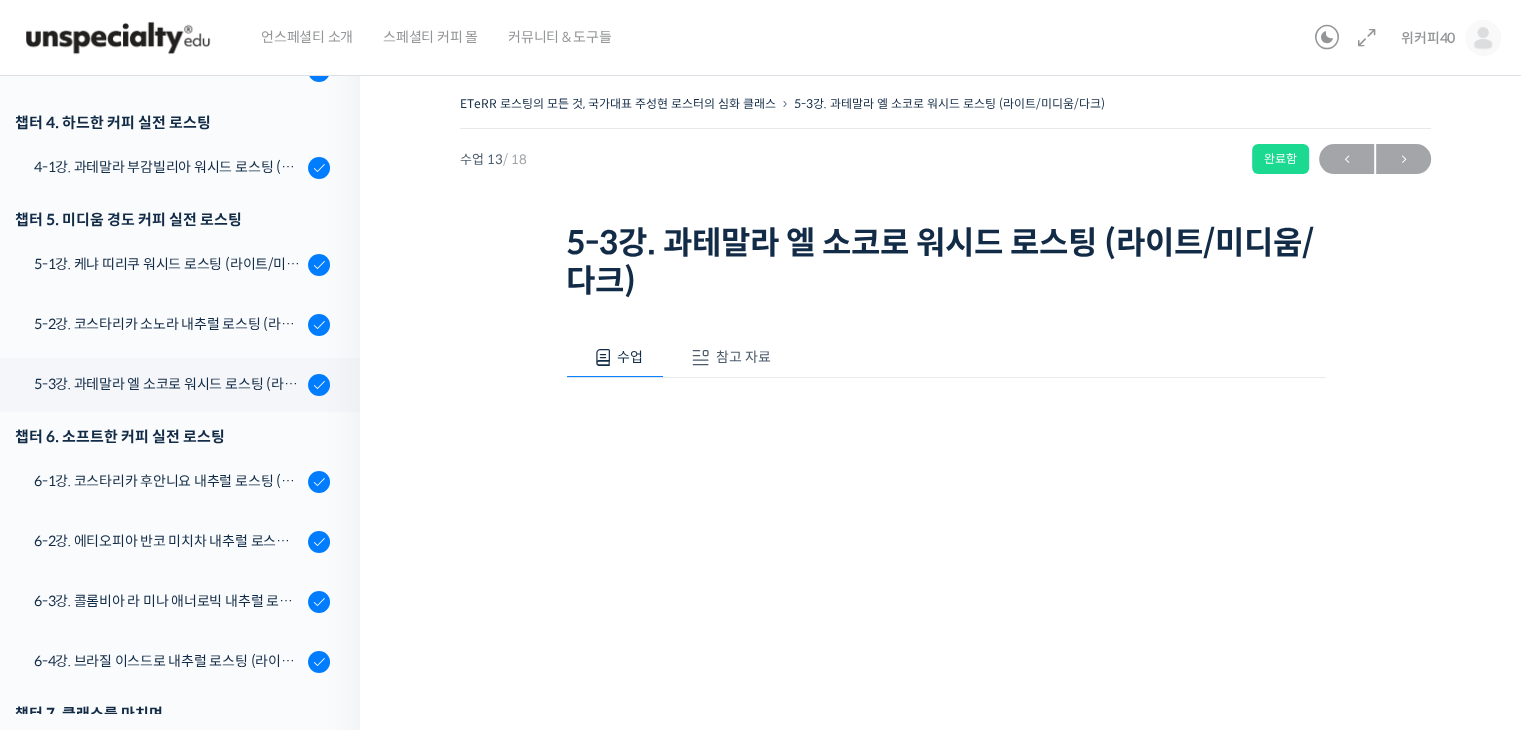 scroll, scrollTop: 0, scrollLeft: 0, axis: both 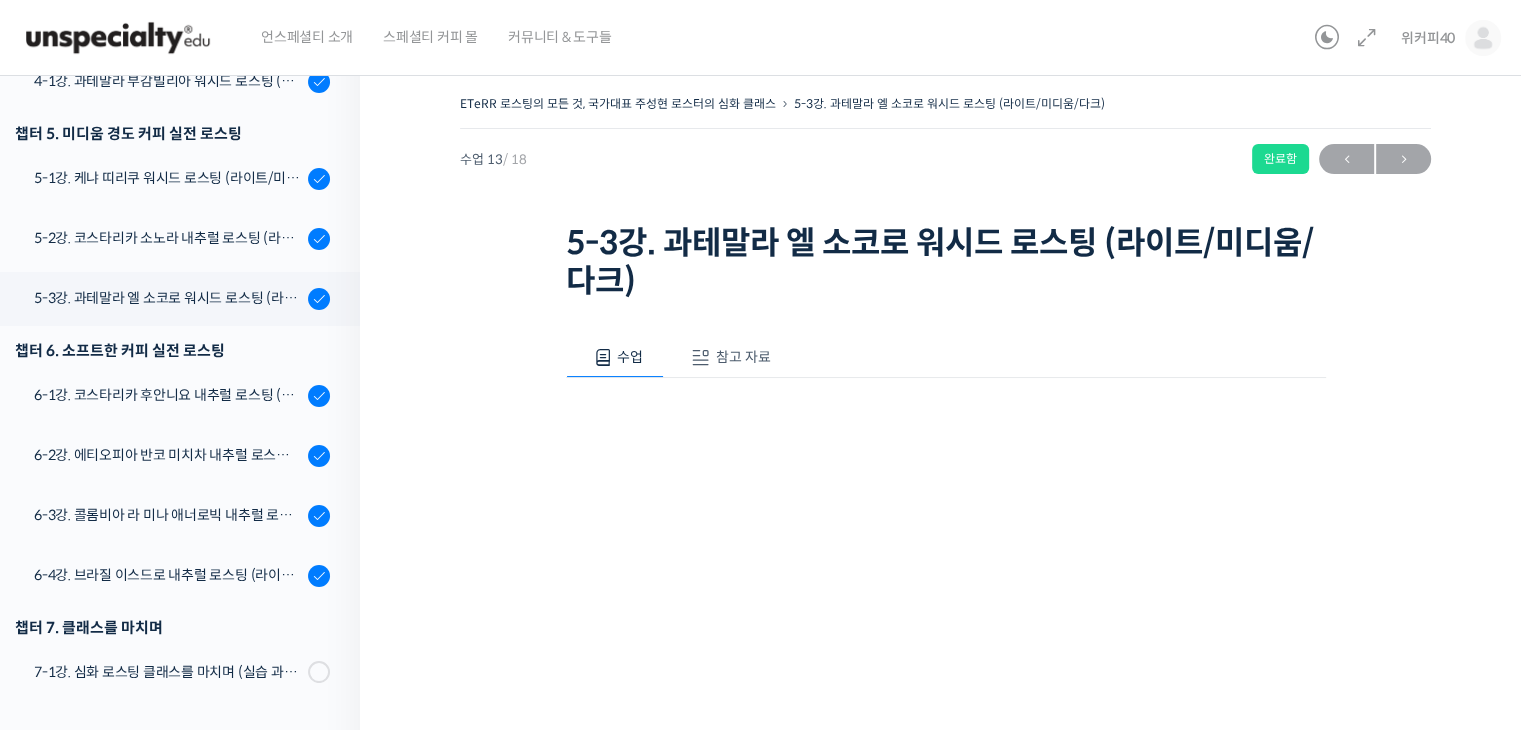 click on "ETeRR 로스팅의 모든 것, 국가대표 [NAME] 로스터의 심화 클래스
5-3강. [COUNTRY] 엘 소코로 워시드 로스팅 (라이트/미디움/다크)
완료함
수업 13  / 18
완료함
←  이전 										 다음 →
5-3강. [COUNTRY] 엘 소코로 워시드 로스팅 (라이트/미디움/다크)
수업
참고 자료
영상이 끊기신다면 여기를 클릭해주세요" at bounding box center (945, 534) 